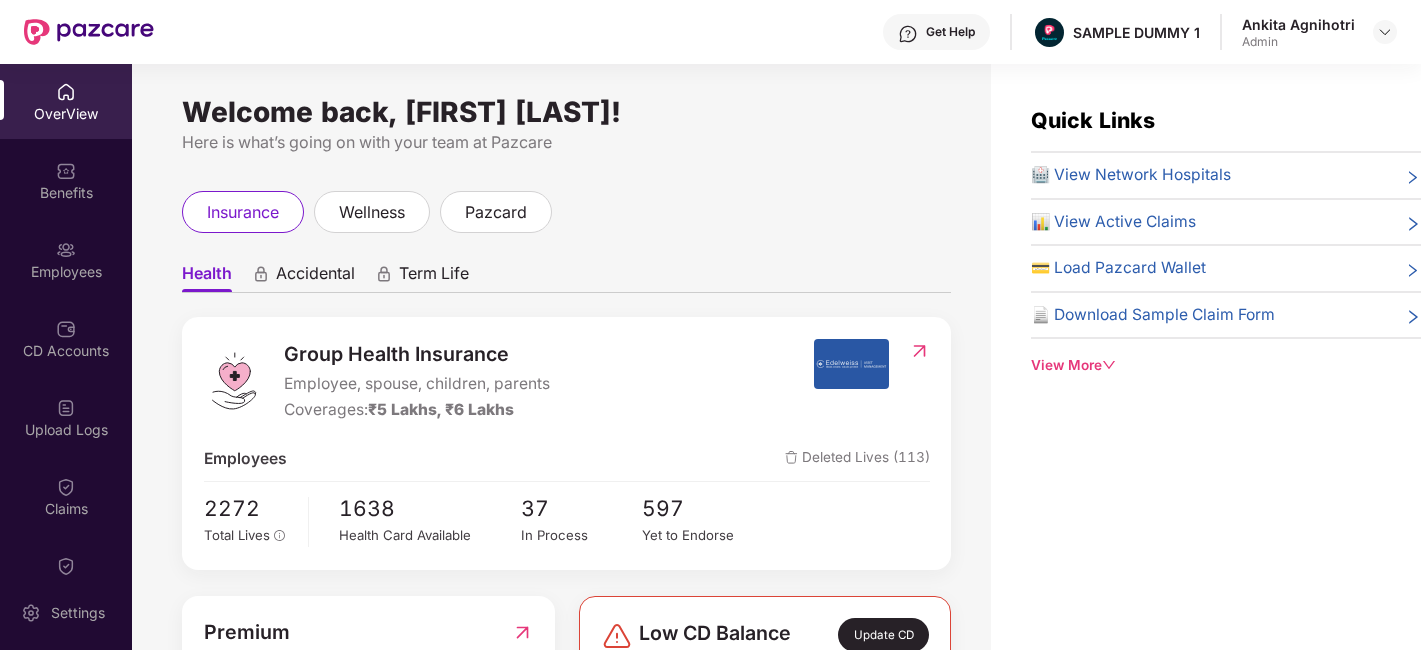 scroll, scrollTop: 0, scrollLeft: 0, axis: both 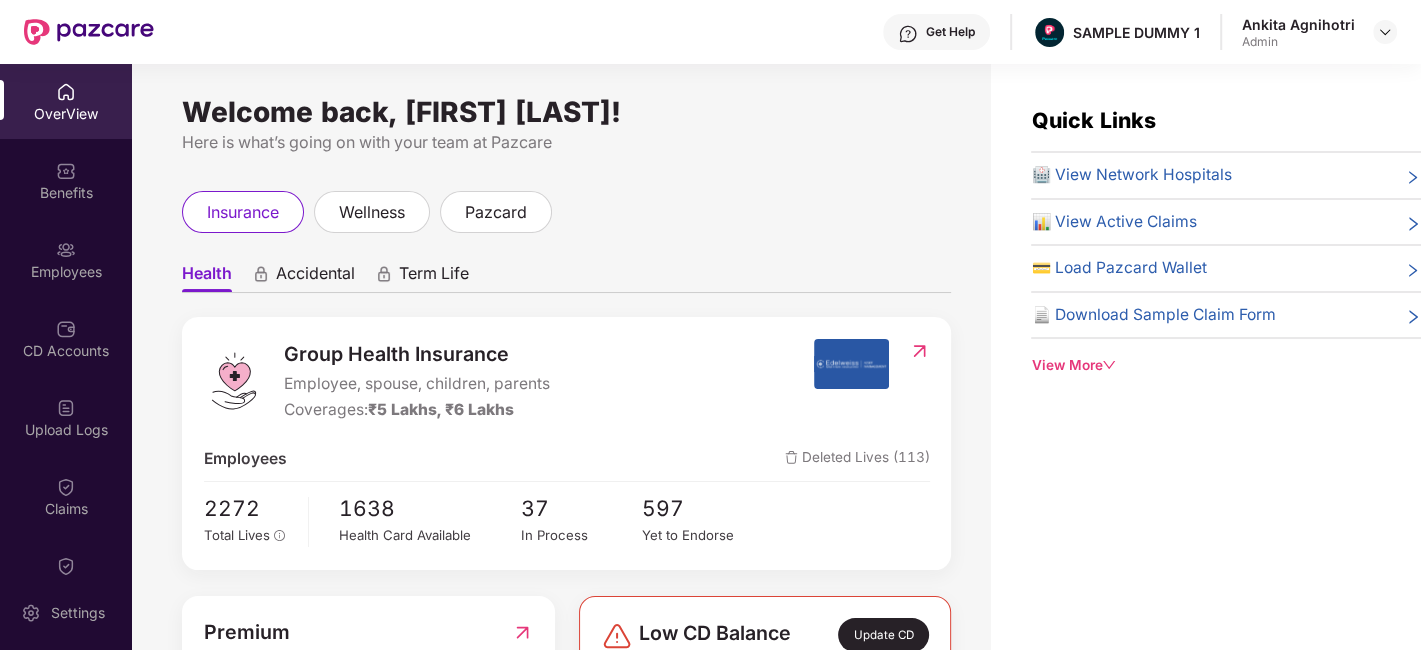 click on "Accidental" at bounding box center [315, 277] 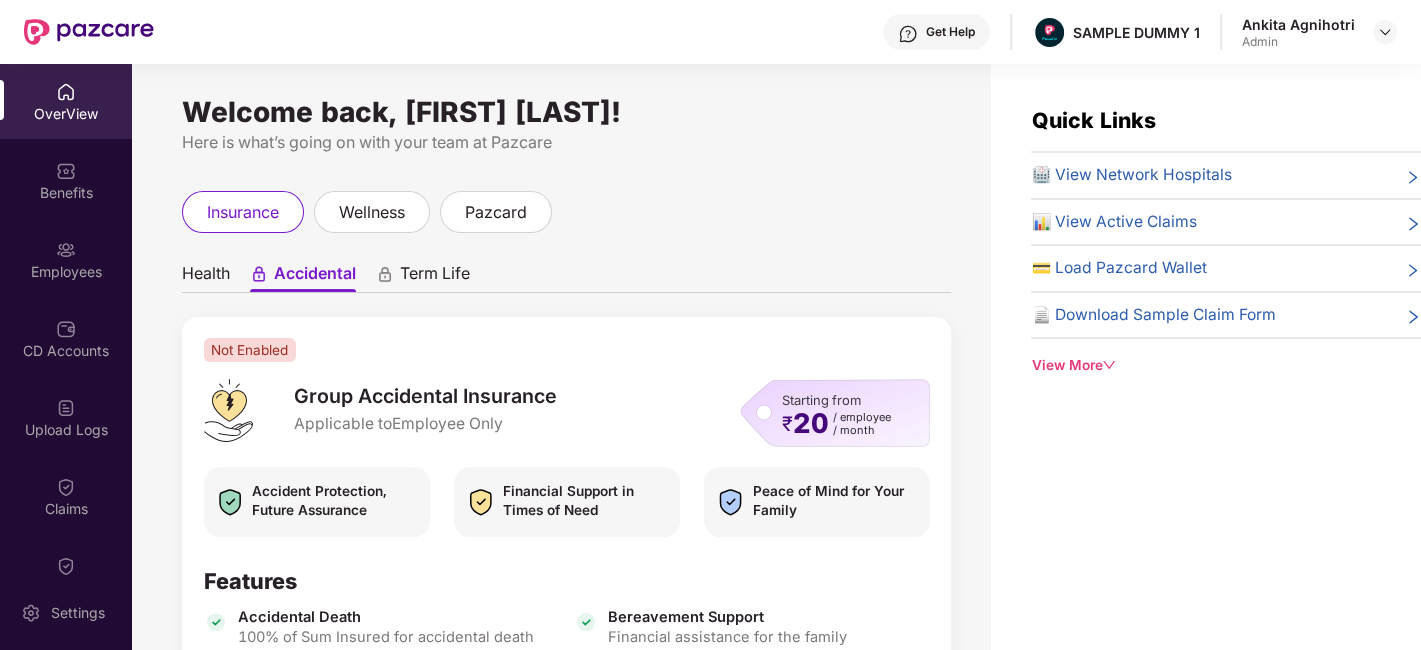 click on "Term Life" at bounding box center (435, 277) 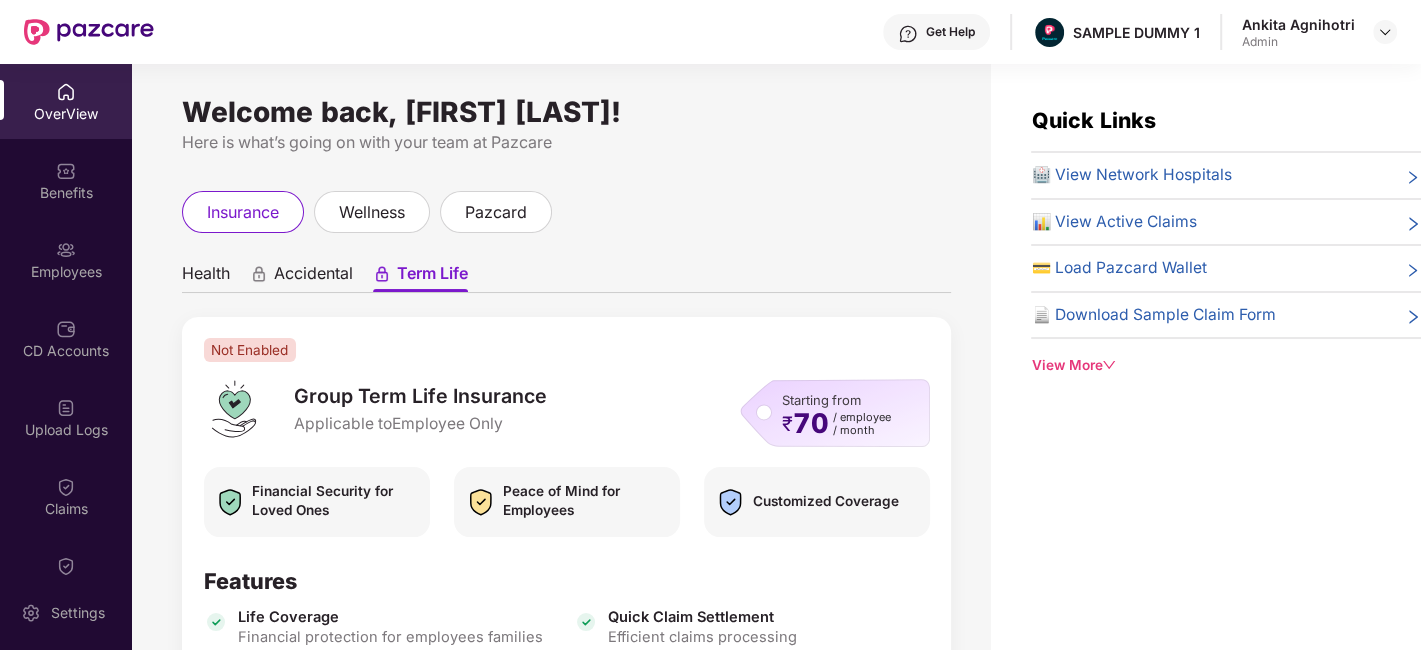 click on "Health" at bounding box center [206, 277] 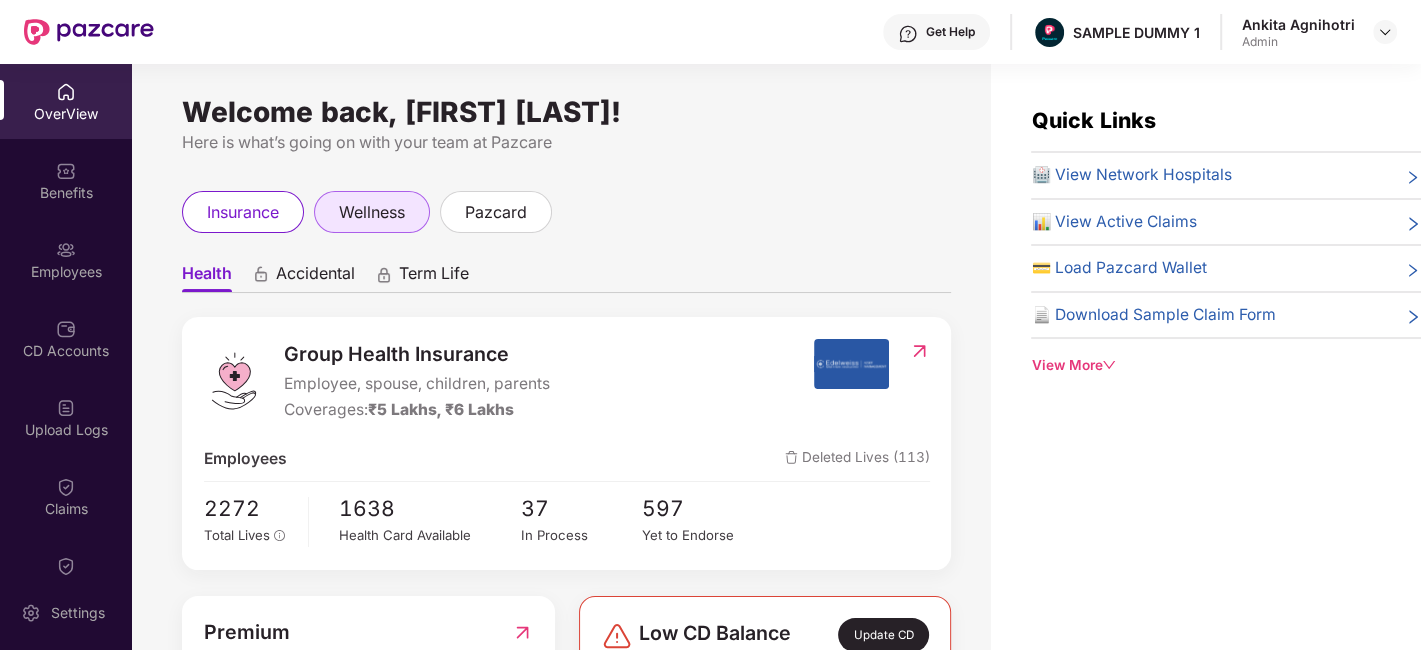 click on "wellness" at bounding box center (372, 212) 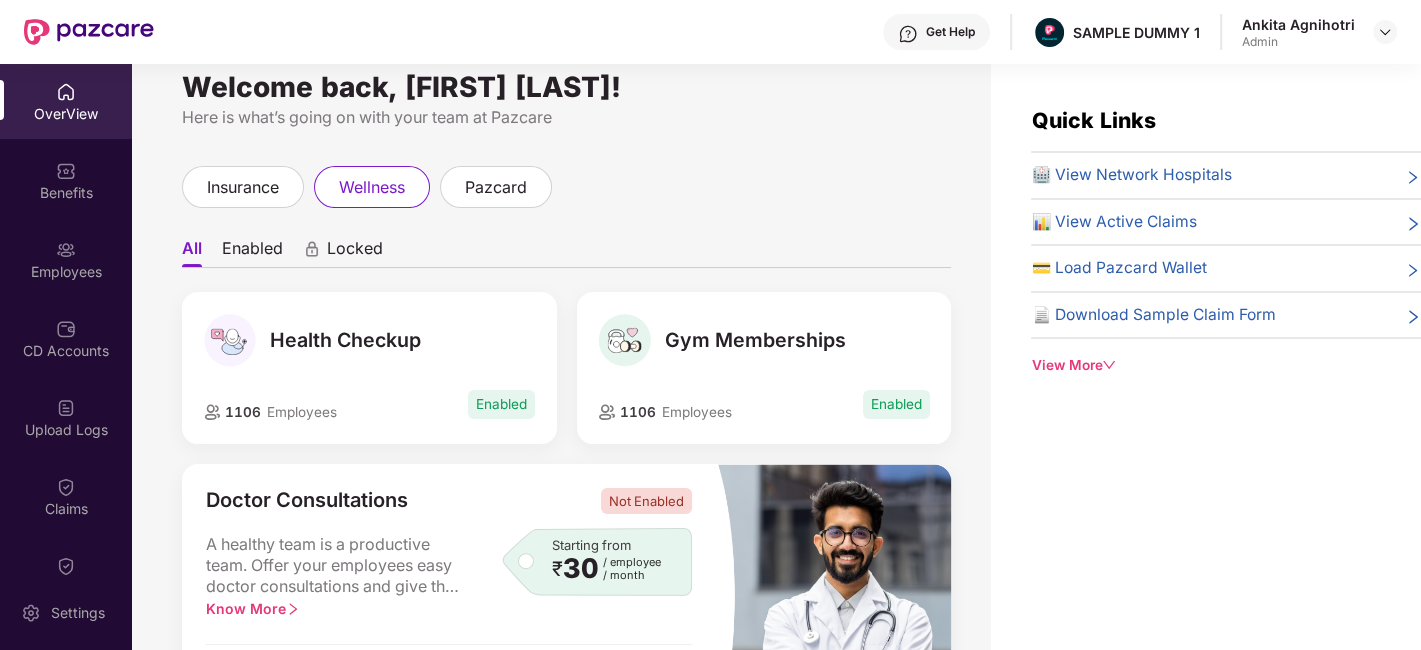 scroll, scrollTop: 0, scrollLeft: 0, axis: both 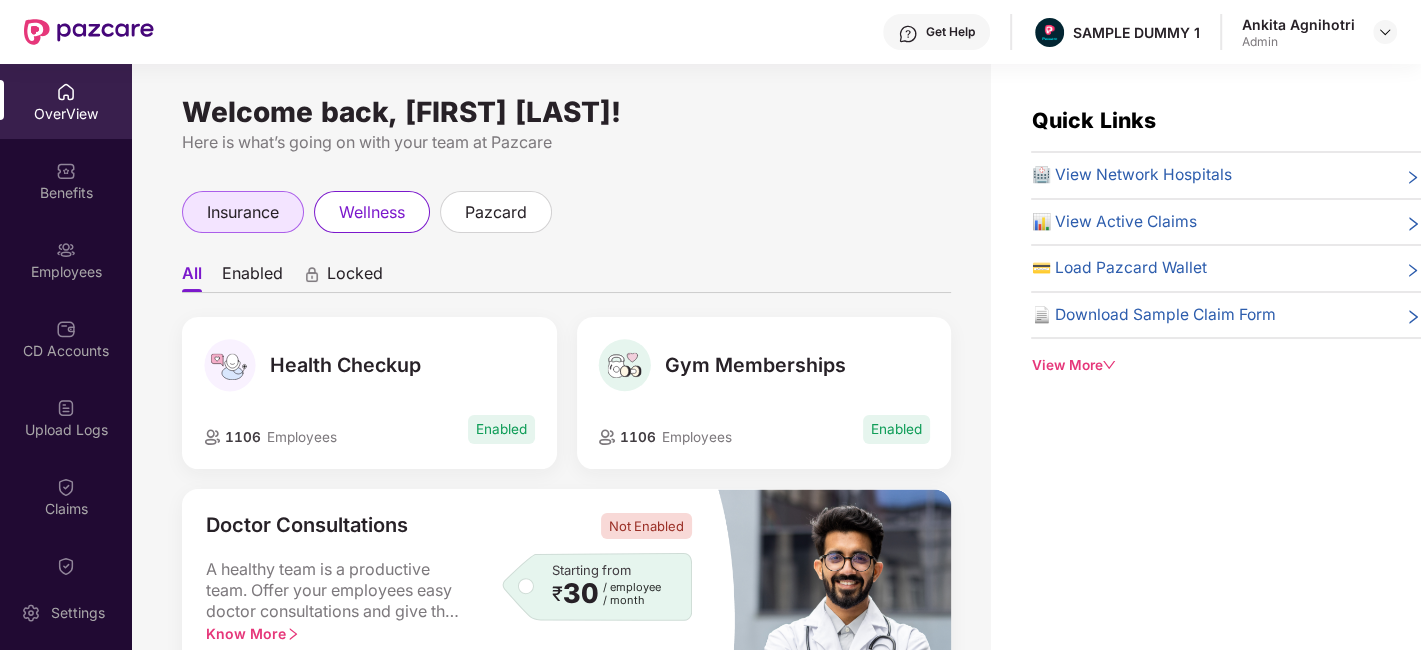 click on "insurance" at bounding box center [243, 212] 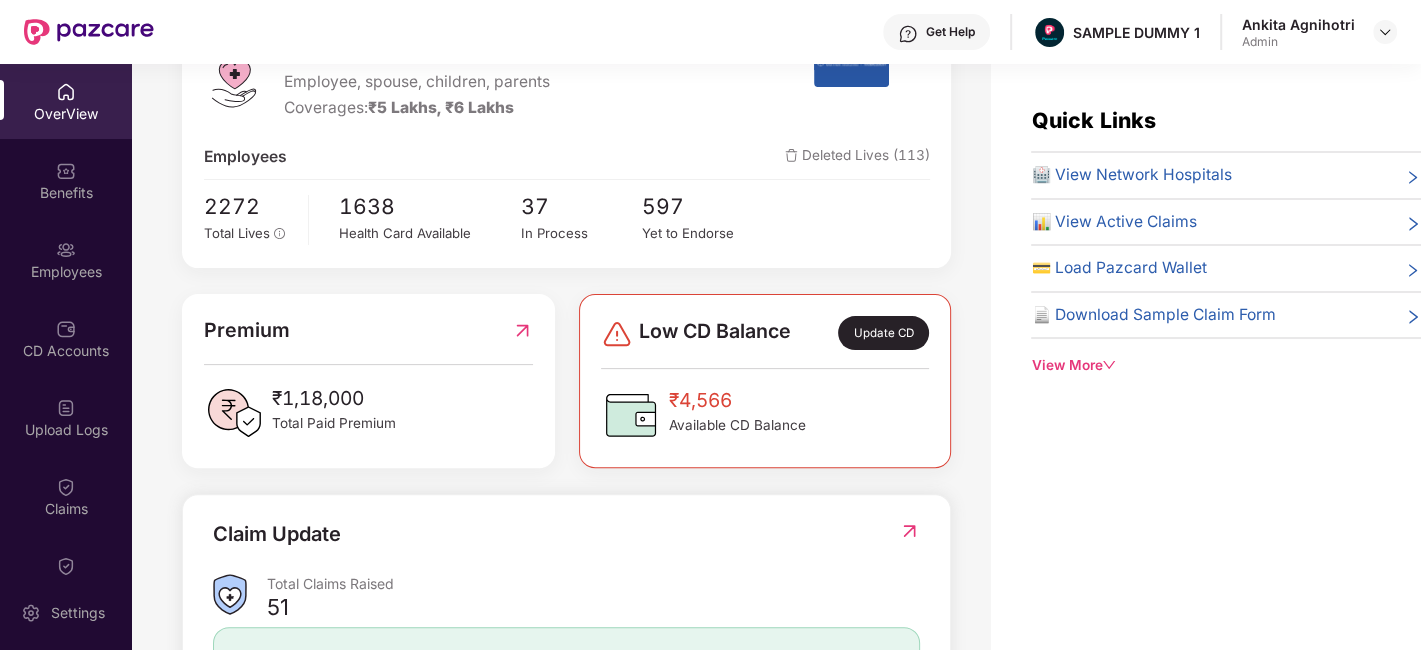scroll, scrollTop: 0, scrollLeft: 0, axis: both 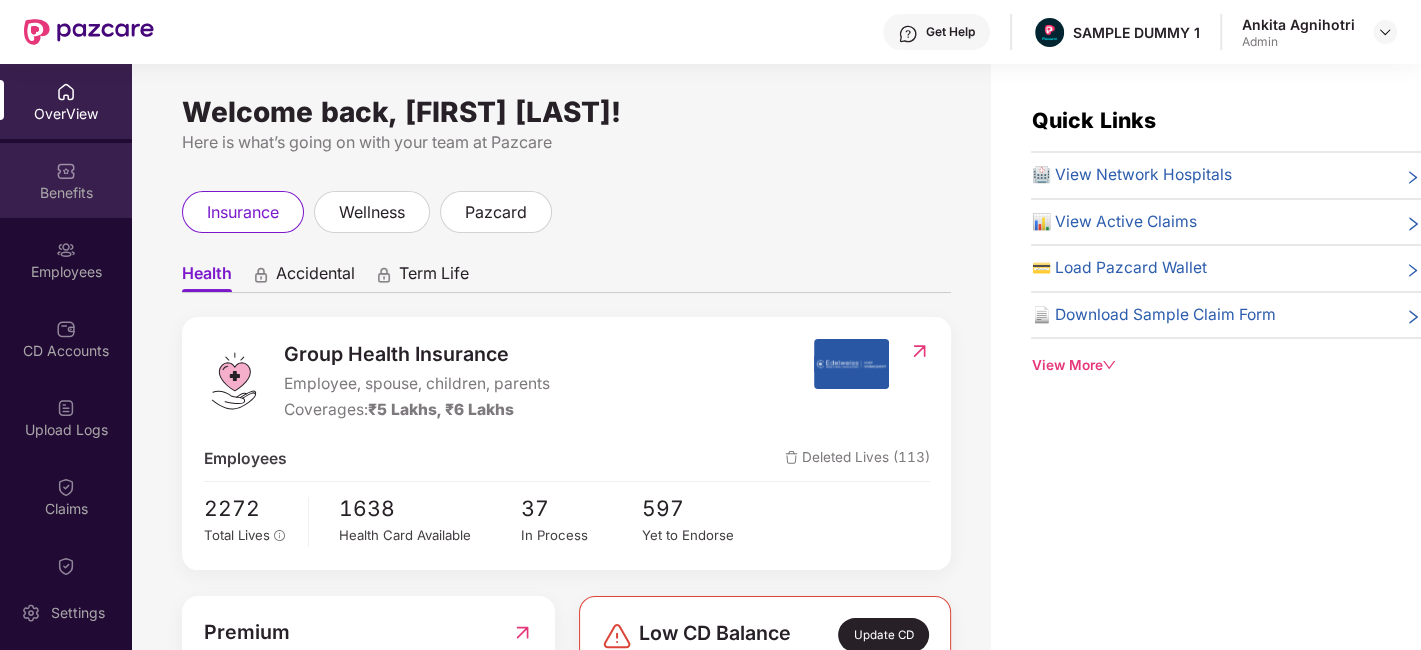 click on "Benefits" at bounding box center [66, 193] 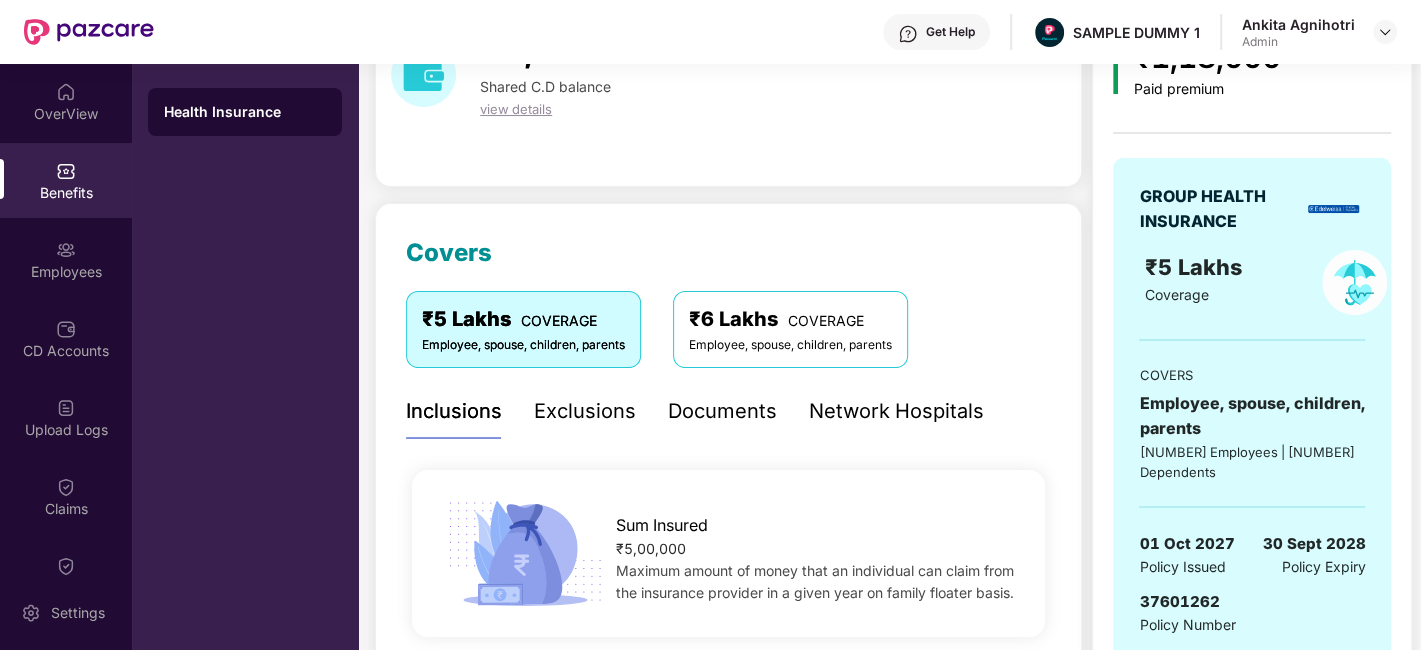 scroll, scrollTop: 115, scrollLeft: 0, axis: vertical 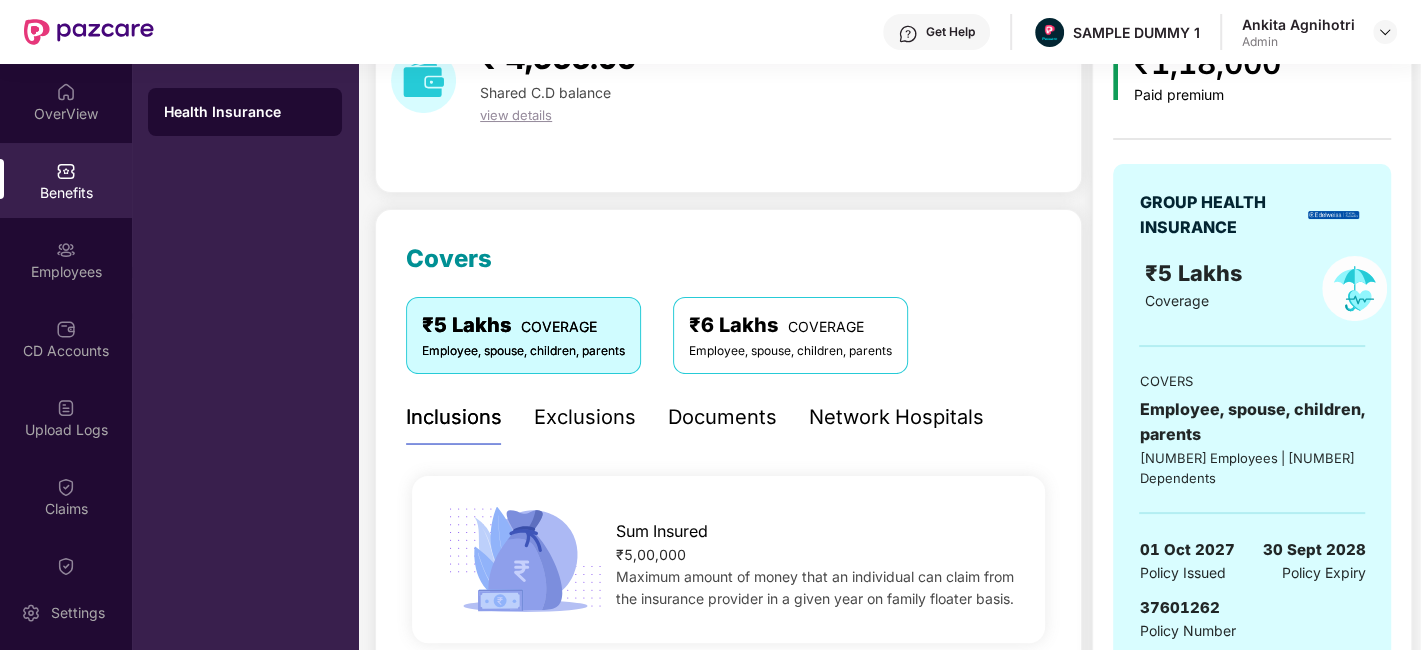 click on "Exclusions" at bounding box center (585, 417) 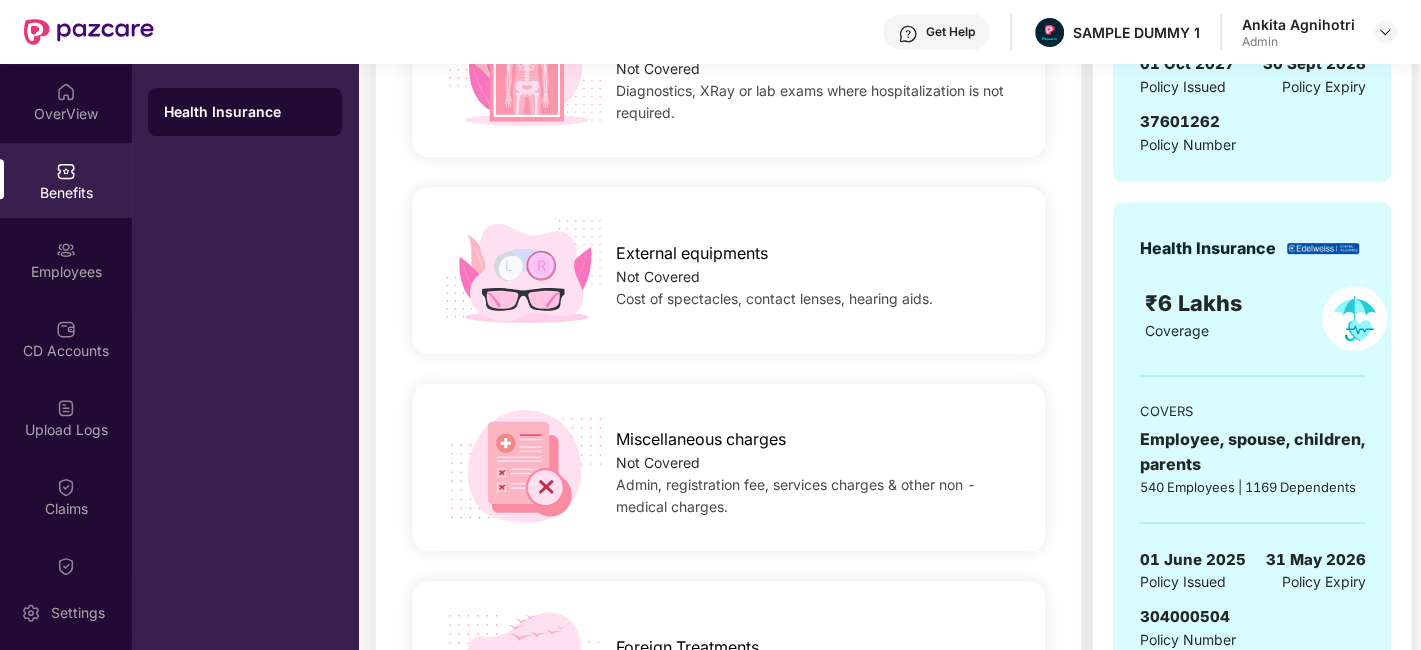 scroll, scrollTop: 0, scrollLeft: 0, axis: both 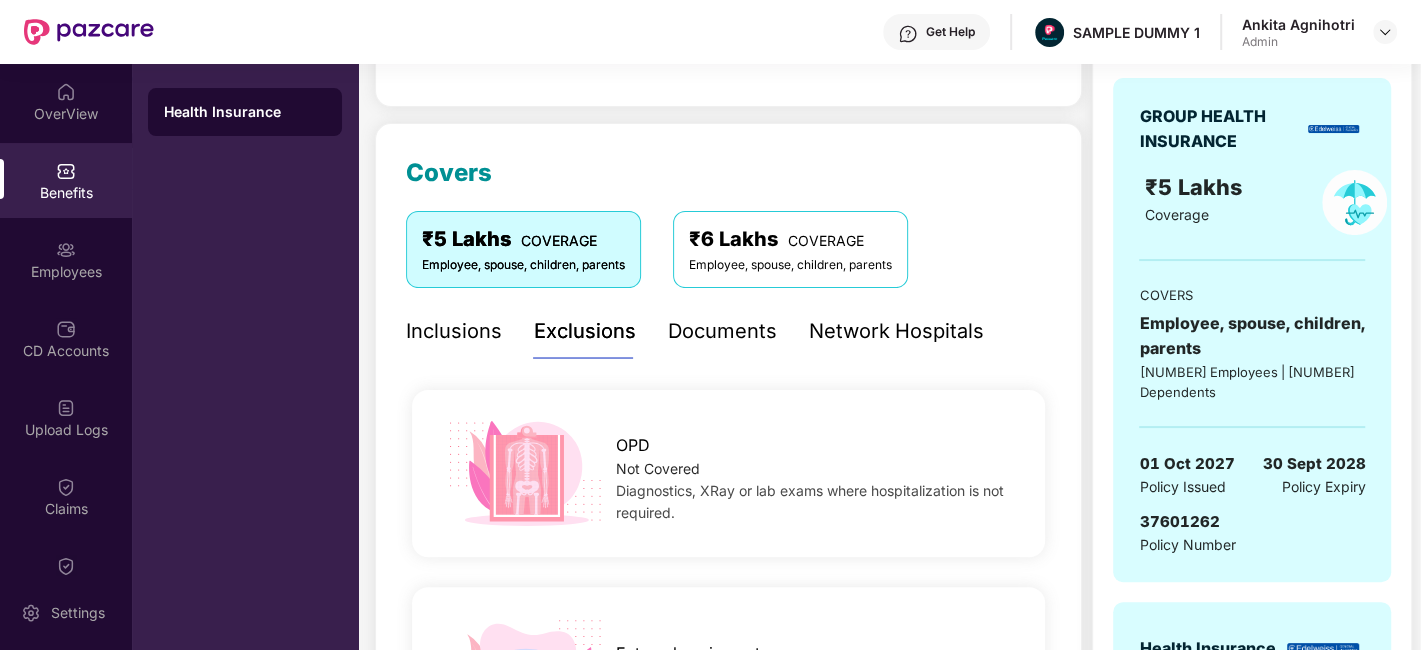 click on "Documents" at bounding box center [722, 331] 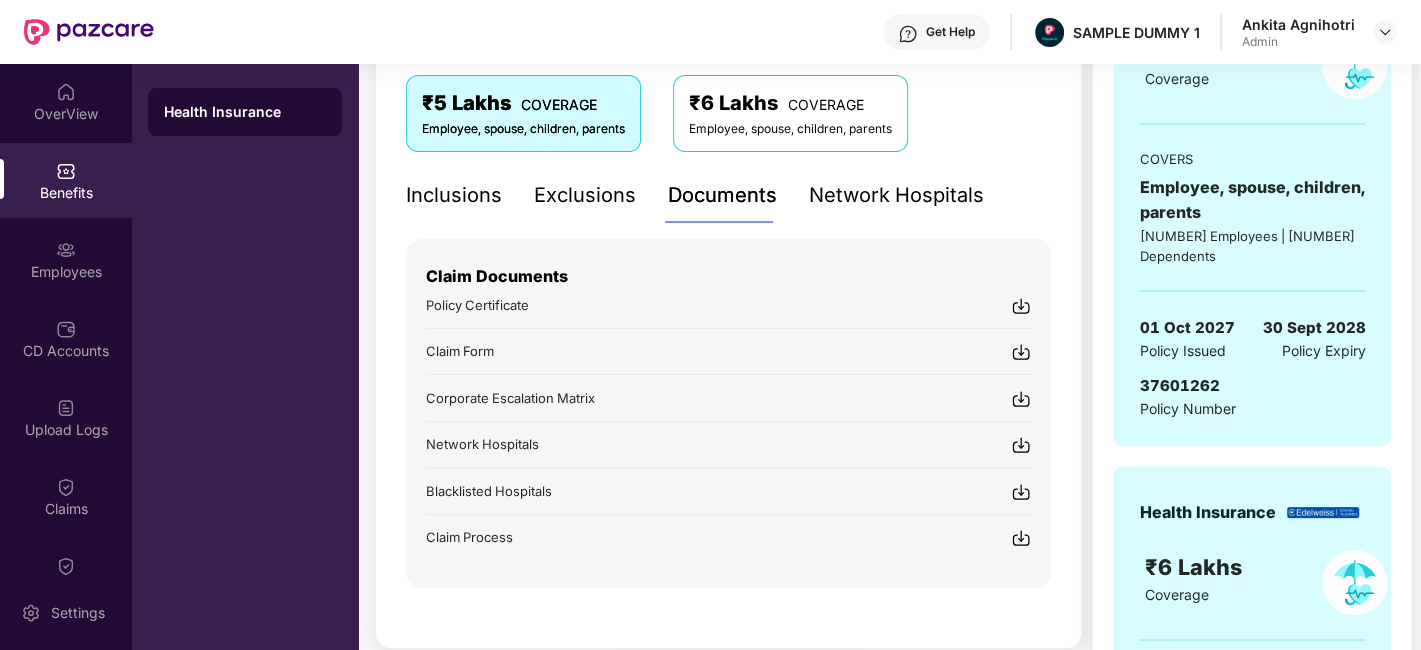 scroll, scrollTop: 341, scrollLeft: 0, axis: vertical 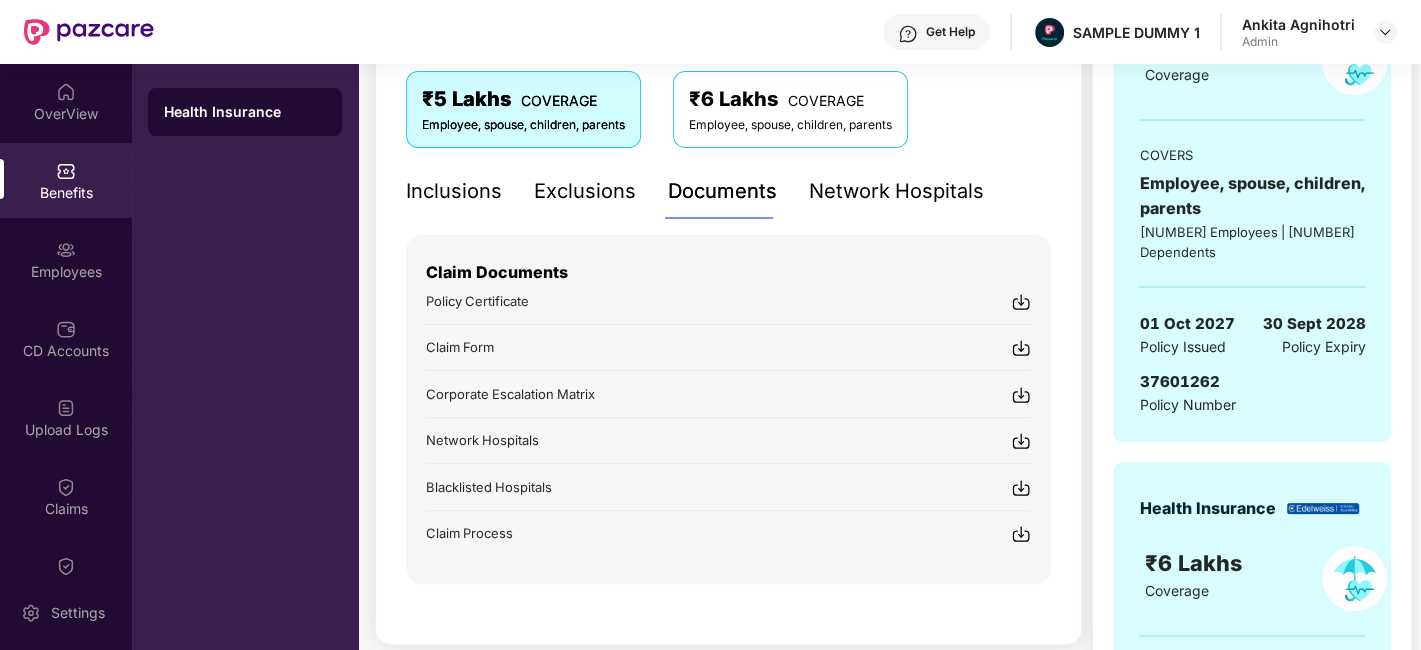 click on "Get Help" at bounding box center (950, 32) 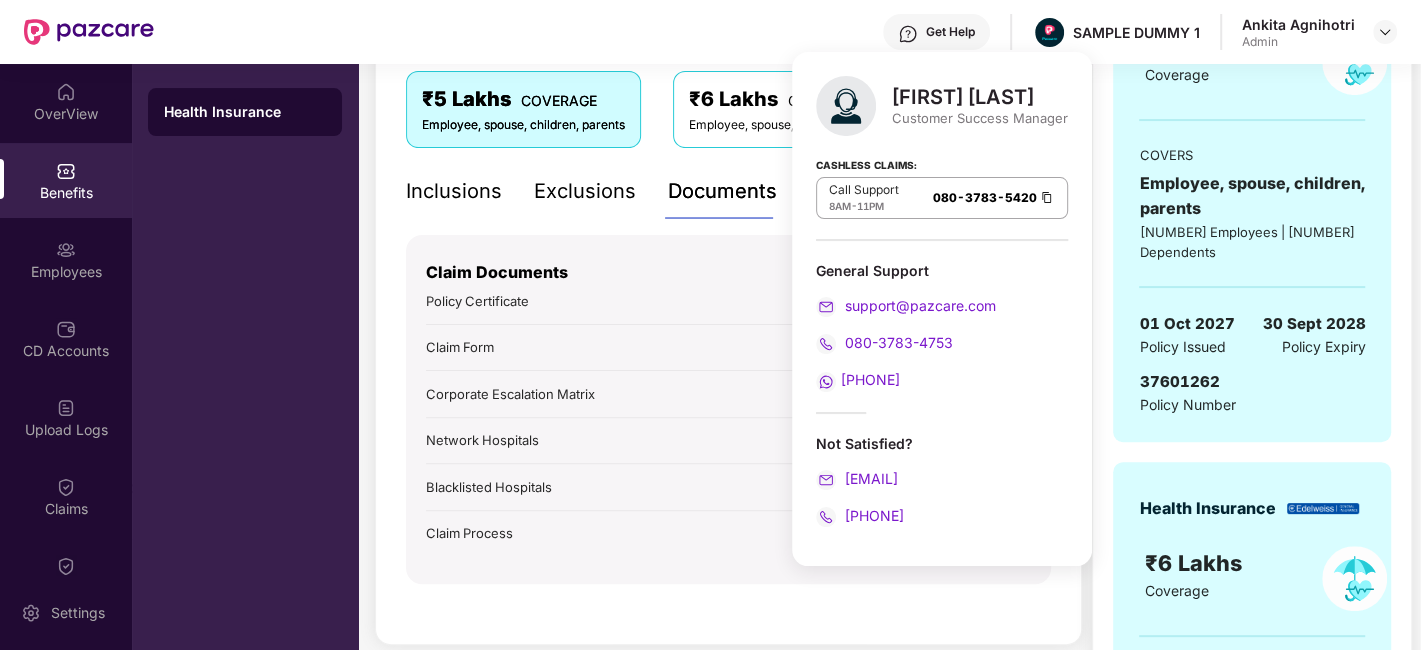 click on "Covers ₹5 Lakhs COVERAGE Employee, spouse, children, parents ₹6 Lakhs COVERAGE Employee, spouse, children, parents Inclusions Exclusions Documents Network Hospitals Sum Insured ₹5,00,000 Maximum amount of money that an individual can claim from the insurance provider in a given year on family floater basis. Normal Room Rent ₹1,000 Maximum amount of per day room charges for normal room. Subject to proportionate deduction. ICU Room Rent ₹2,000 Maximum amount of per day room charges for ICU. Subject to proportionate deduction. Ambulance ₹2,000 Maximum amount that can be claimed for ground ambulance services. Pre-existing diseases coverage Covered Coverage for diseases that already exists at the time you buy a health insurance policy. Maternity Normal ₹50,000 Coverage for delivery expenses, including expenses related to normal delivery. Maternity caesarean ₹50,000 Coverage for delivery expenses, including expenses related to caesarean delivery. Waiting Period Zero days Pre Hospitalization 30 days" at bounding box center [728, 314] 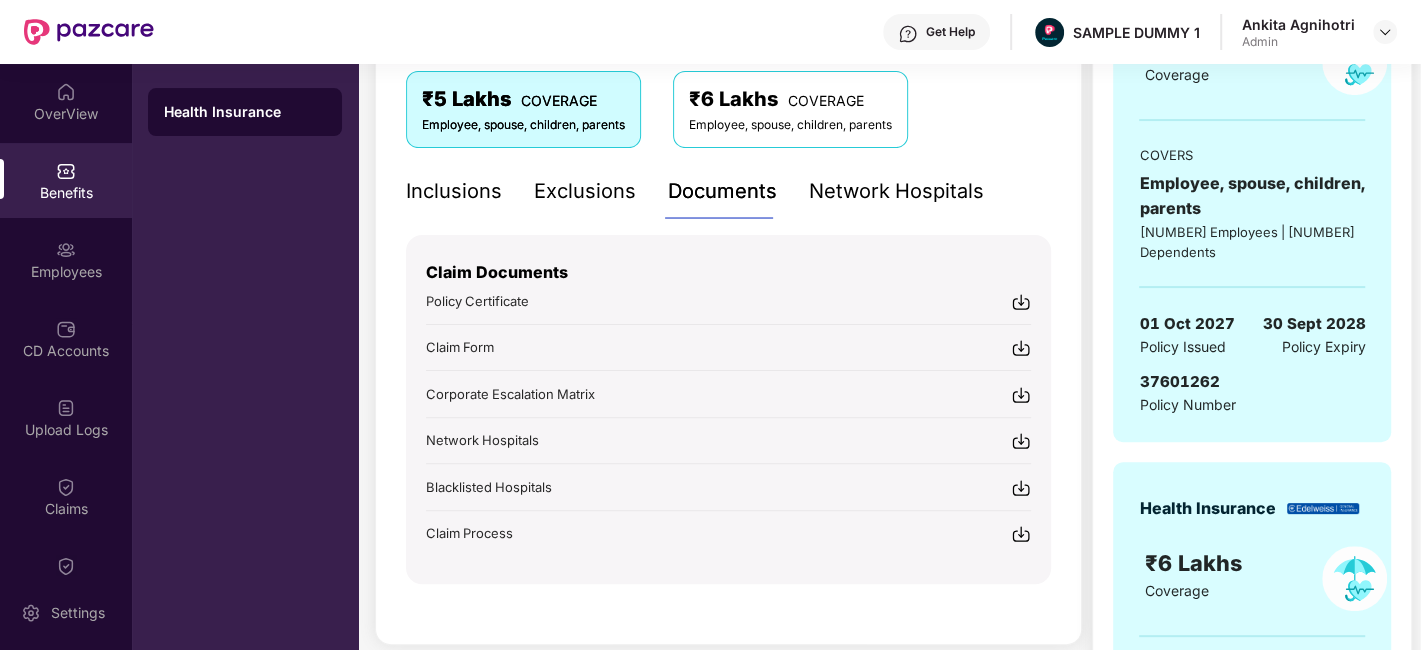 click on "Network Hospitals" at bounding box center [896, 191] 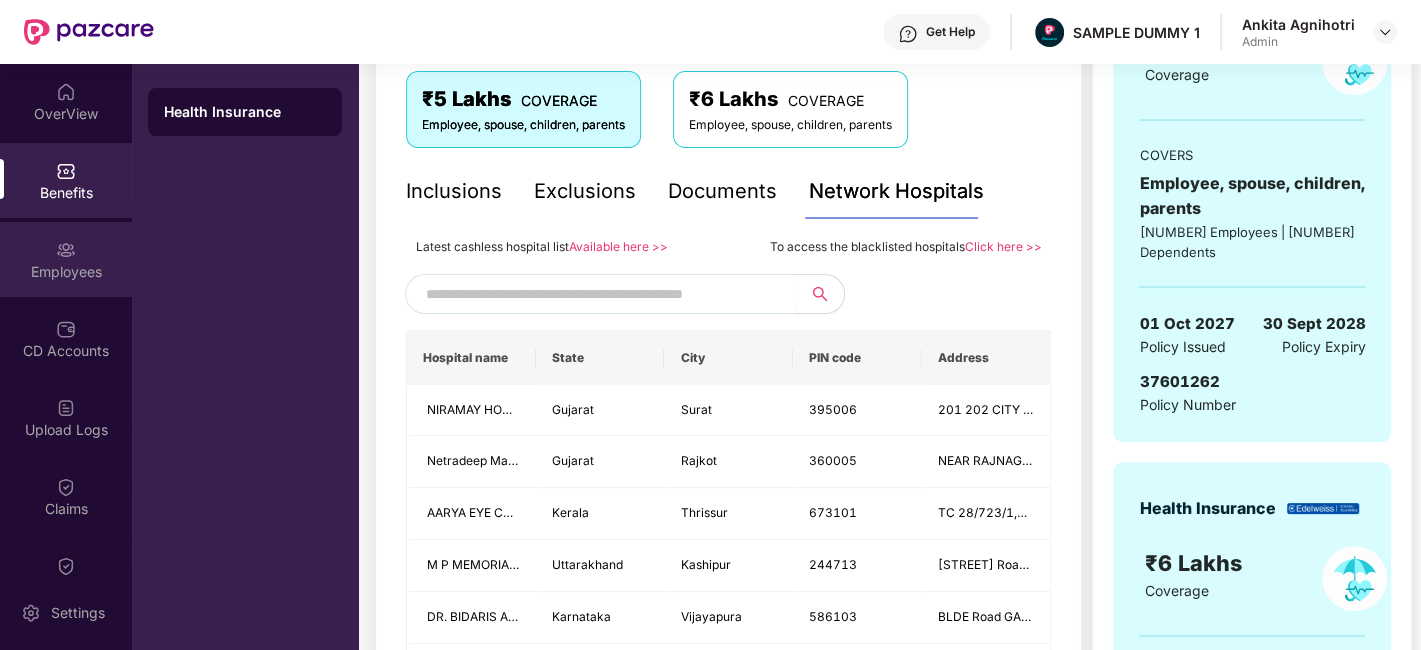 click on "Employees" at bounding box center (66, 272) 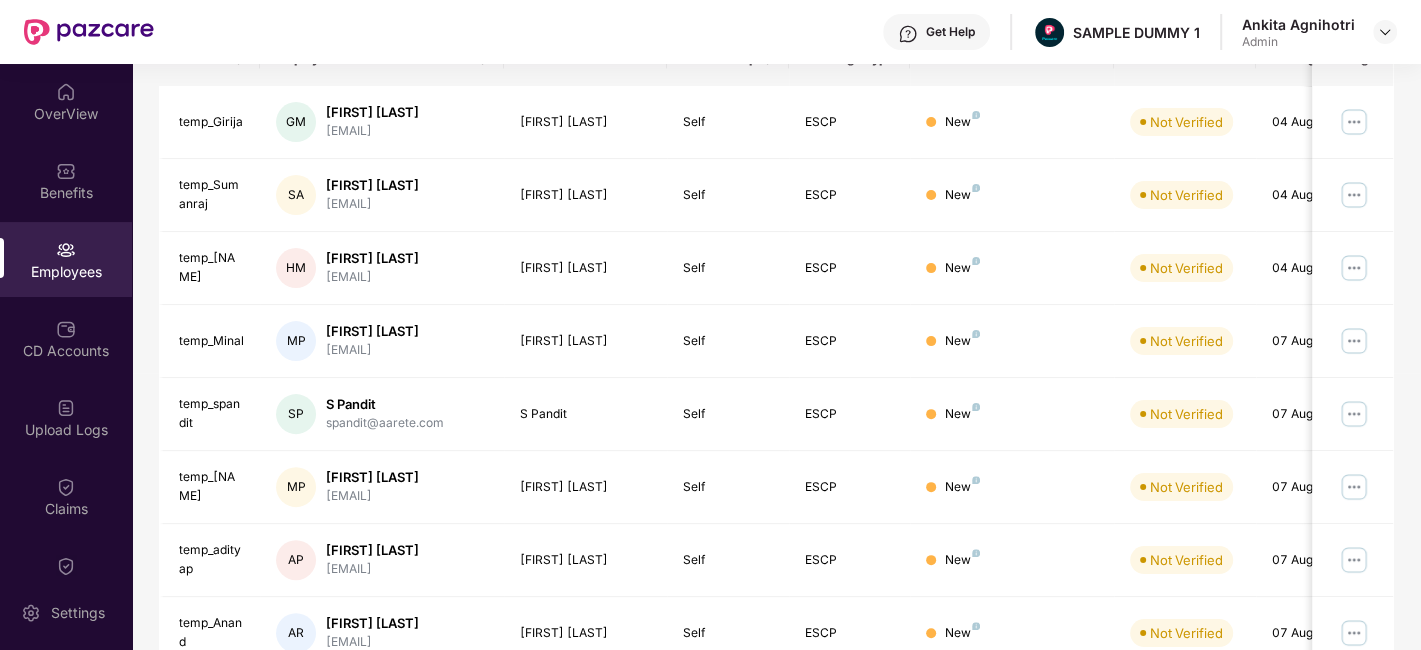scroll, scrollTop: 0, scrollLeft: 0, axis: both 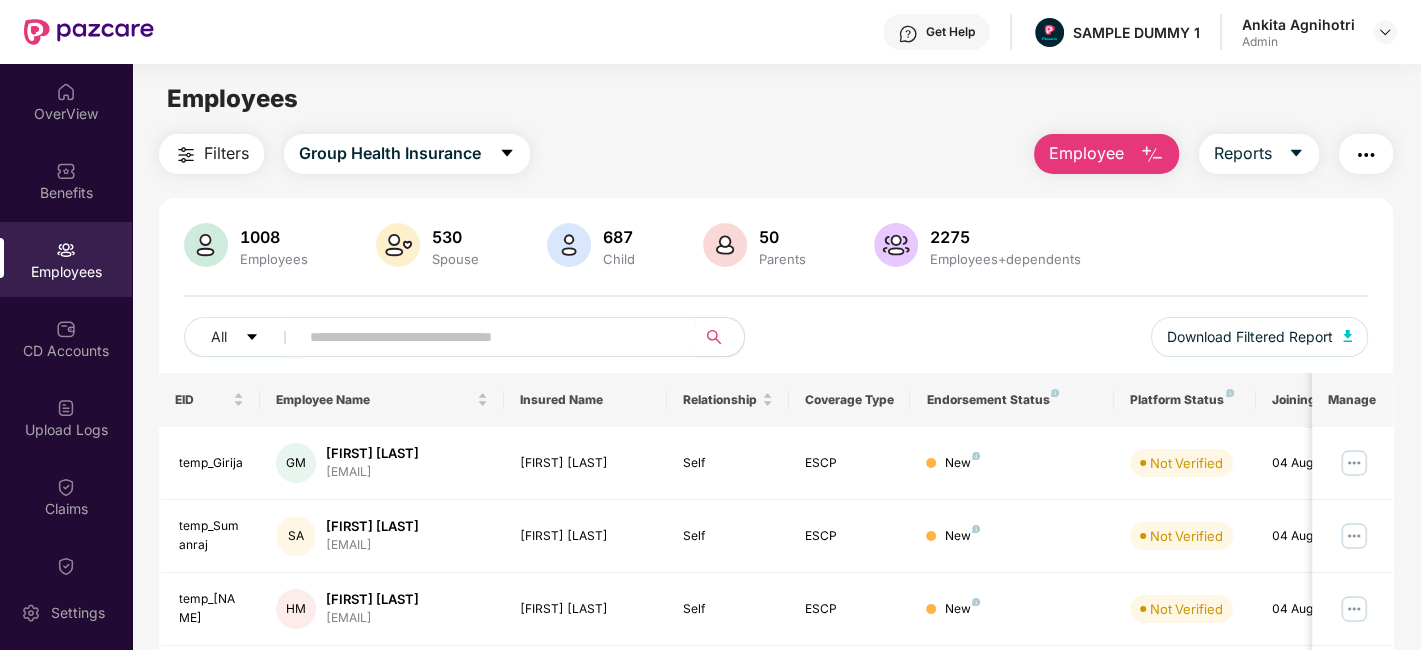 click on "Employee" at bounding box center [1106, 154] 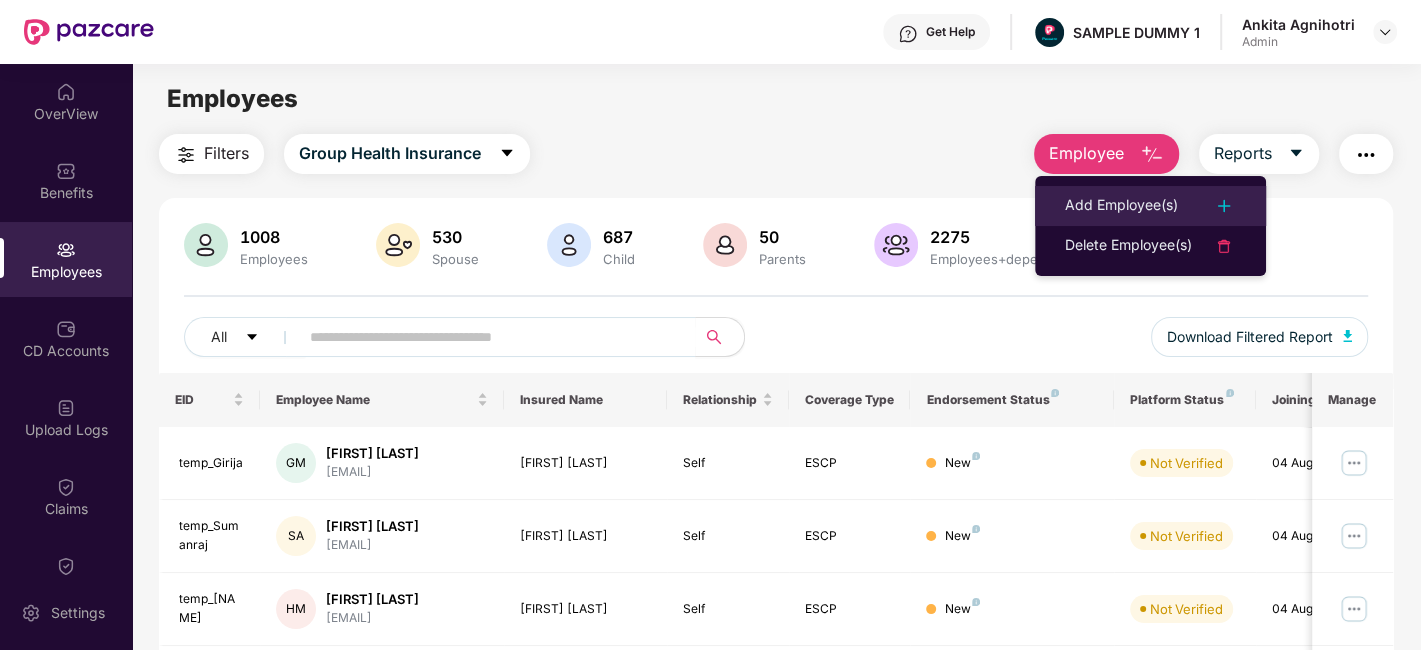 click on "Add Employee(s)" at bounding box center [1121, 206] 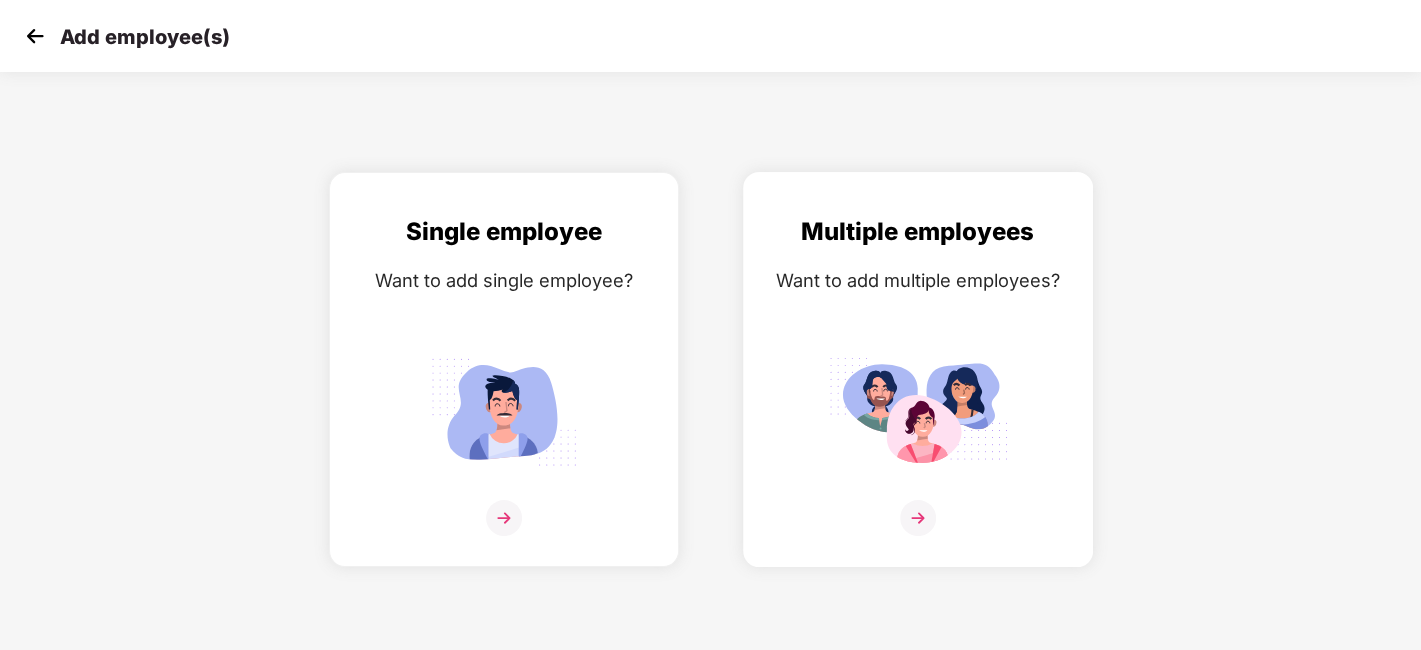 click at bounding box center (918, 518) 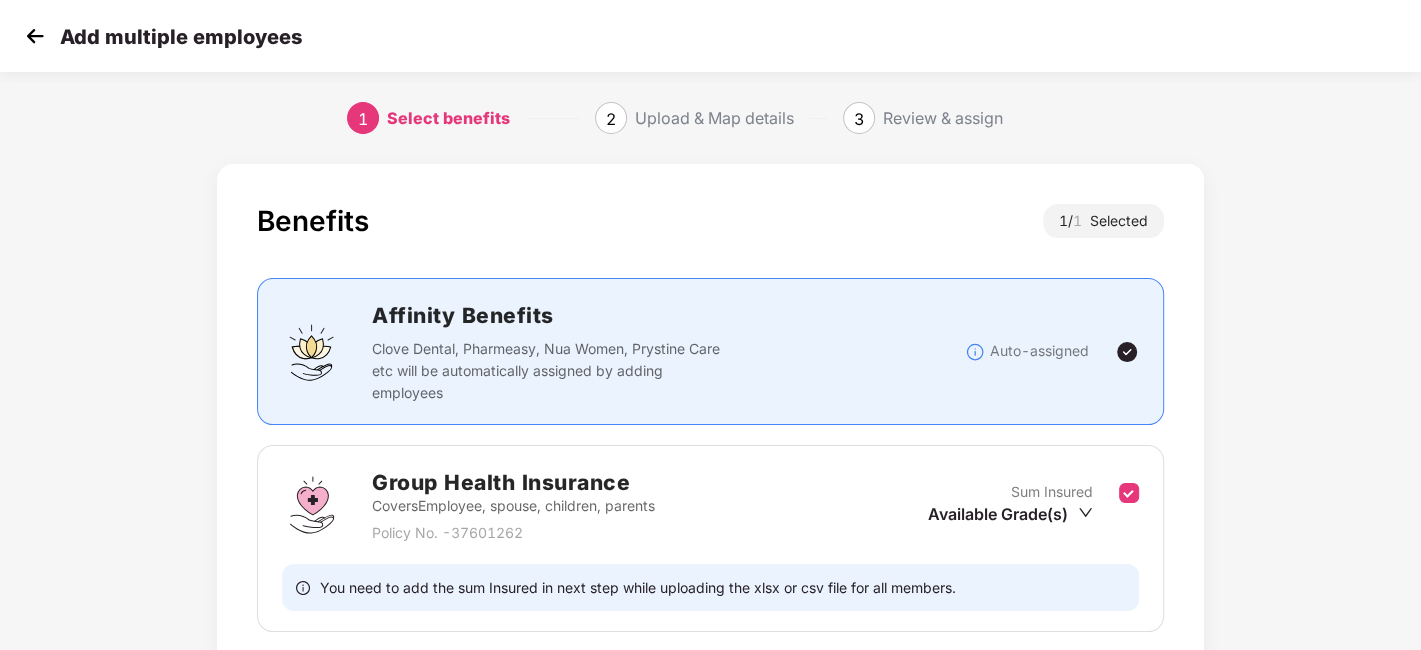 scroll, scrollTop: 154, scrollLeft: 0, axis: vertical 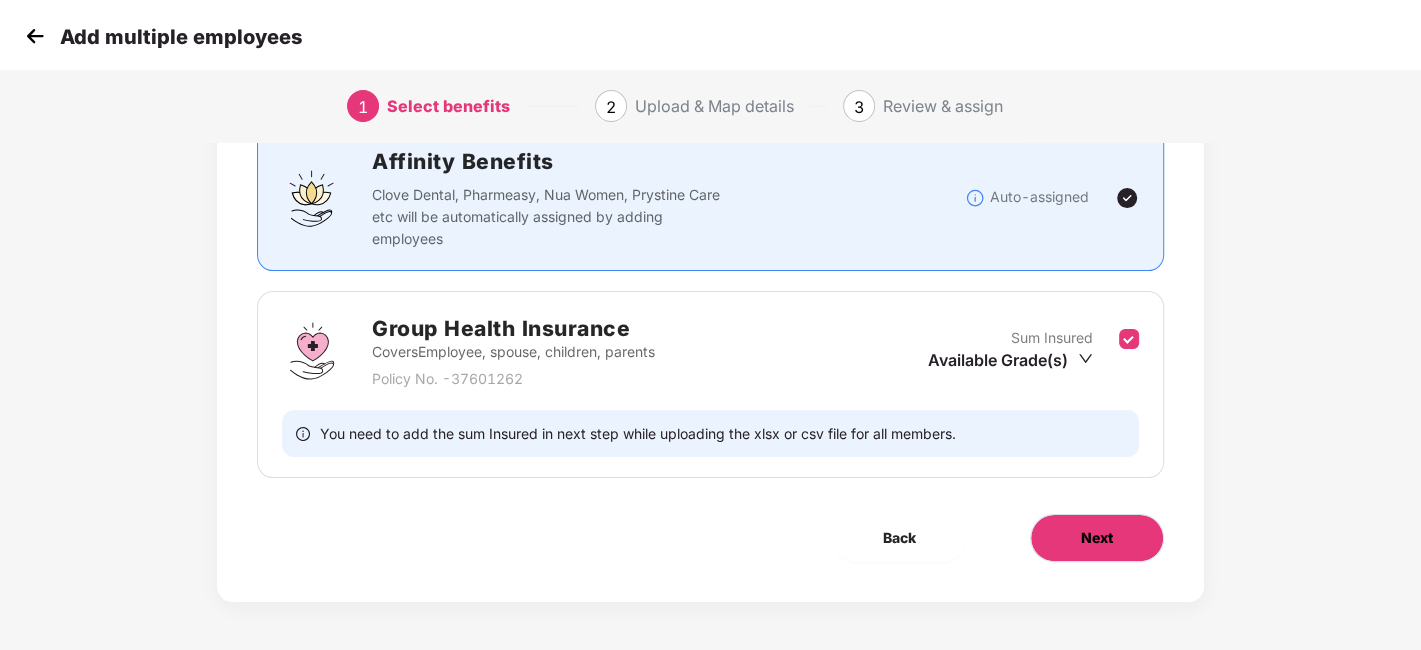 click on "Next" at bounding box center [1097, 538] 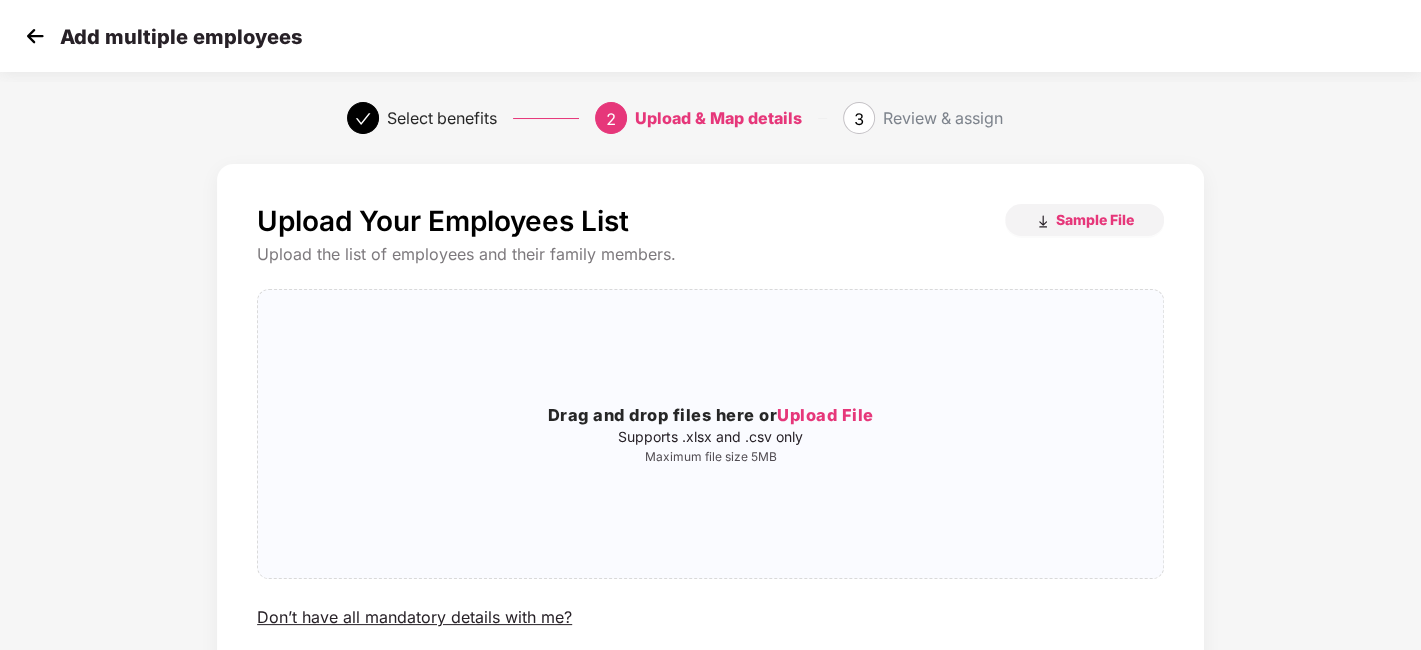 scroll, scrollTop: 153, scrollLeft: 0, axis: vertical 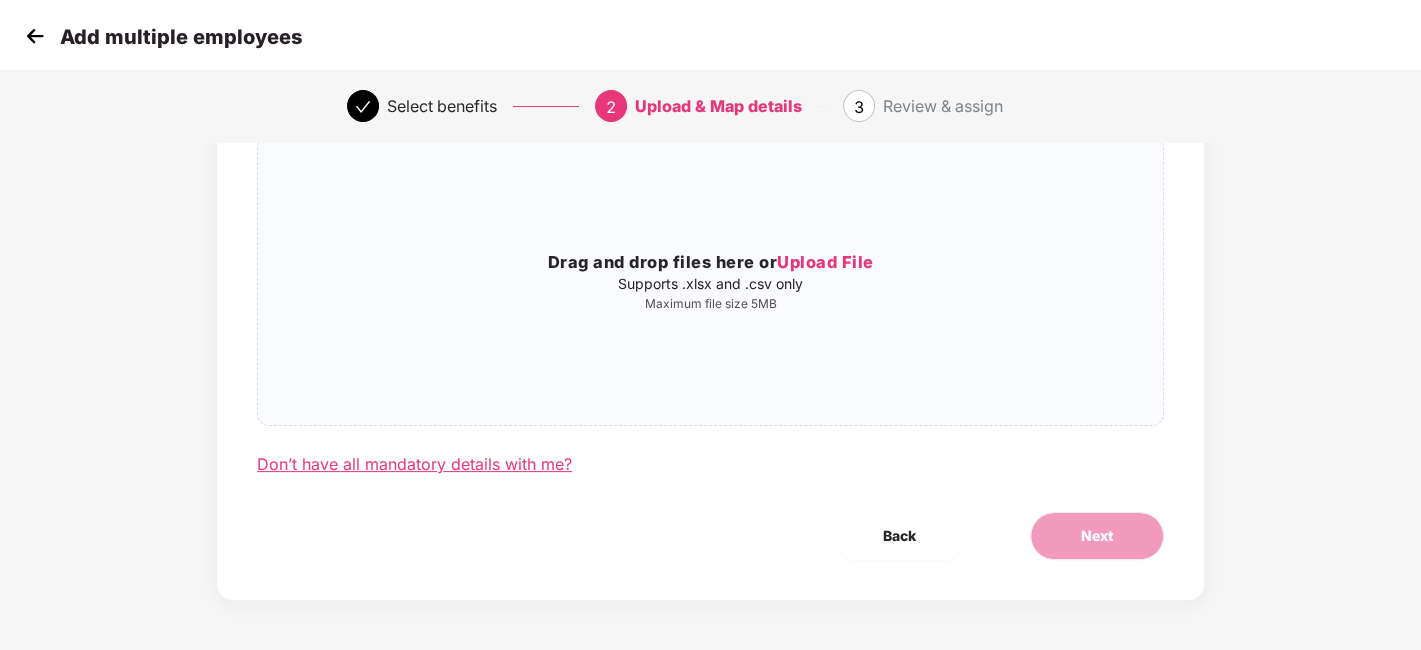 click on "Don’t have all mandatory details with me?" at bounding box center [414, 464] 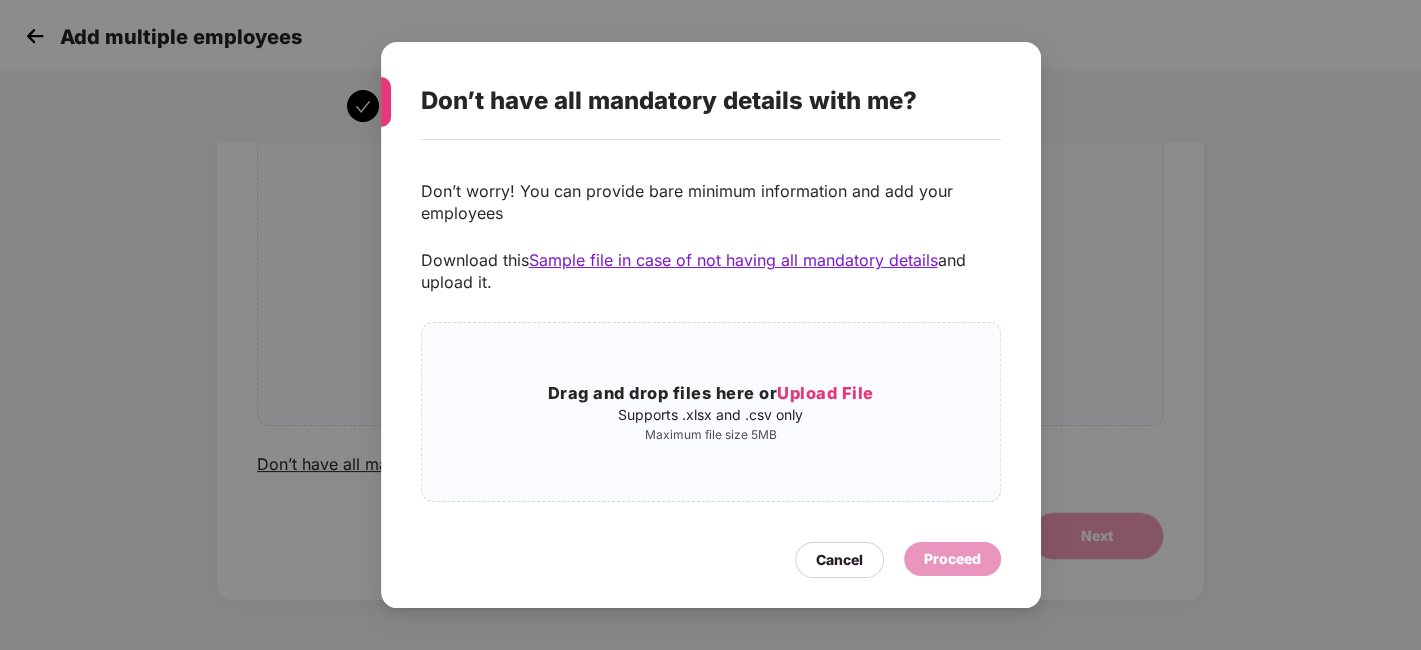 click on "Don’t have all mandatory details with me? Don’t worry! You can provide bare minimum information and add your employees Download this  Sample file in case of not having all mandatory details  and upload it. Drag and drop files here or  Upload File Supports .xlsx and .csv only Maximum file size 5MB Cancel Proceed" at bounding box center (710, 325) 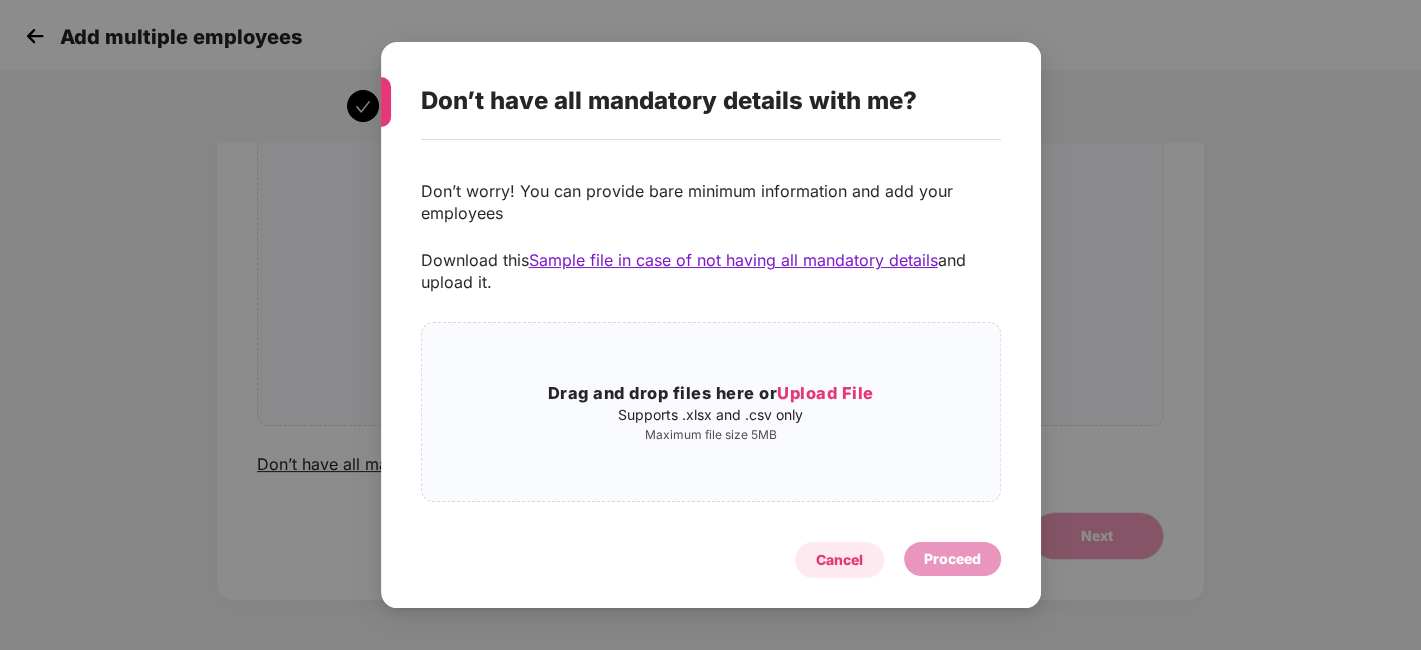 click on "Cancel" at bounding box center (839, 560) 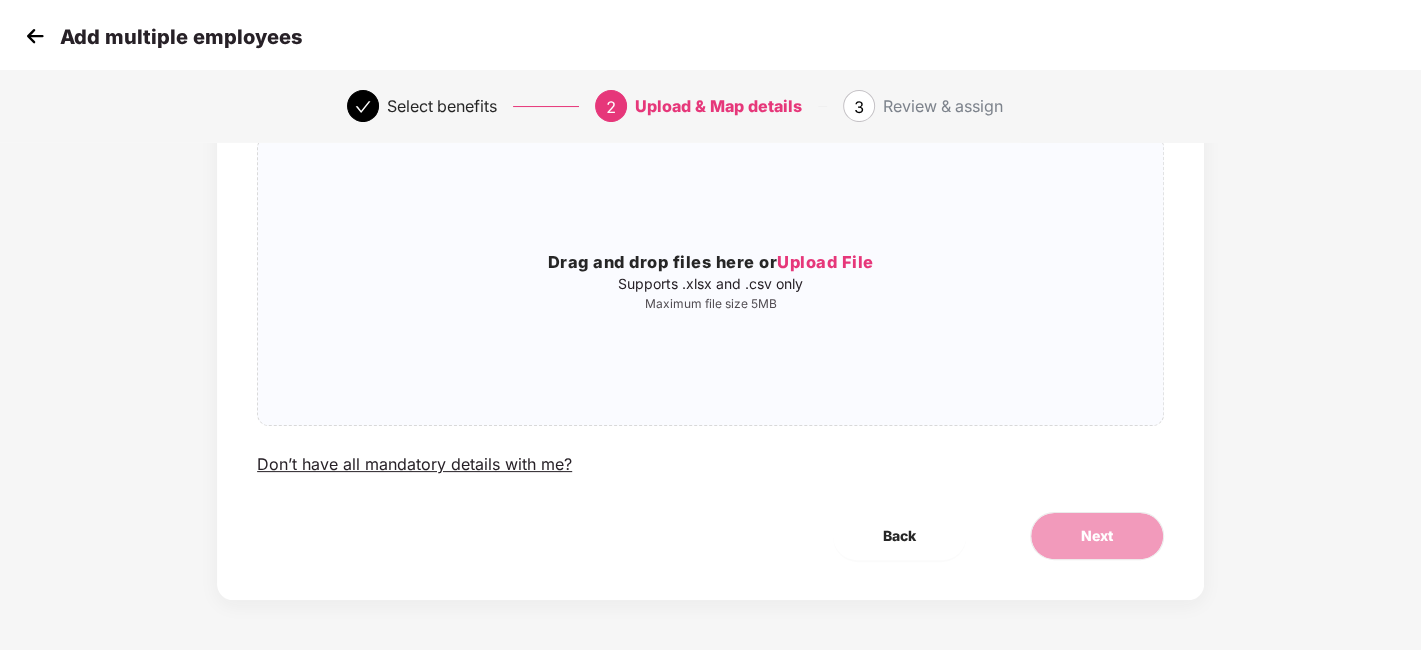 click at bounding box center (35, 36) 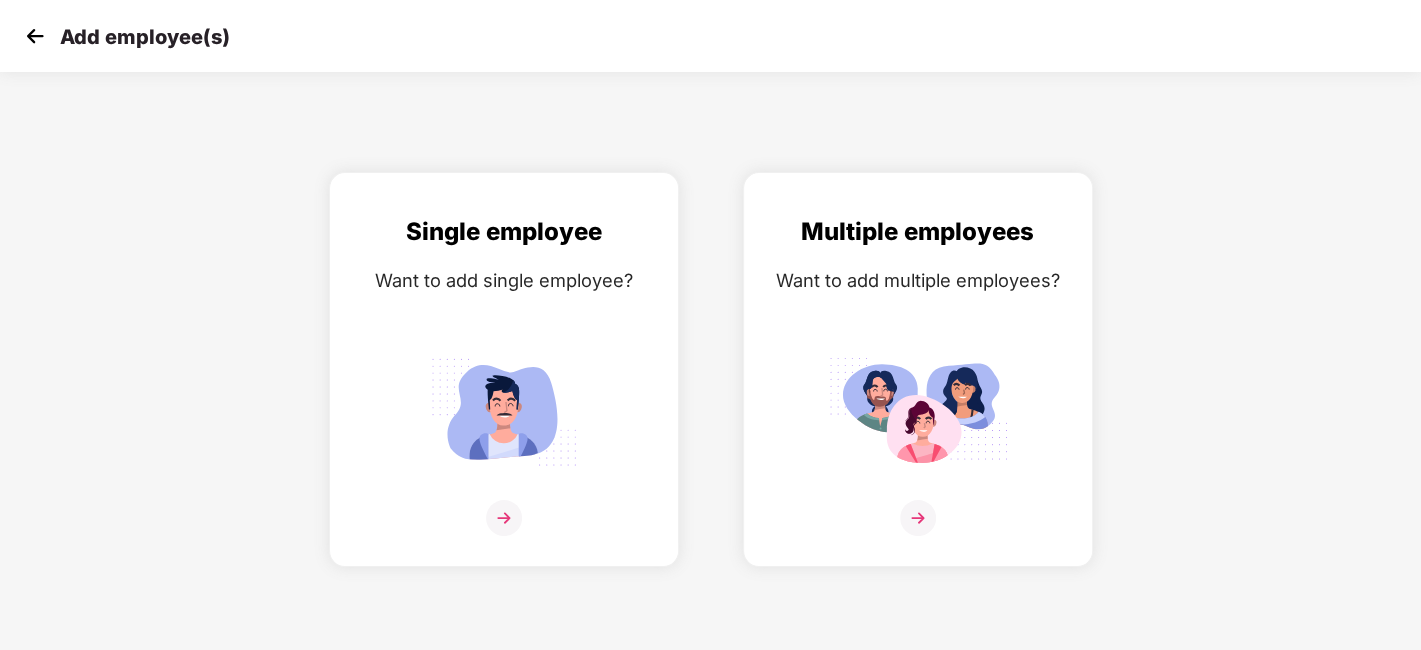 click at bounding box center (35, 36) 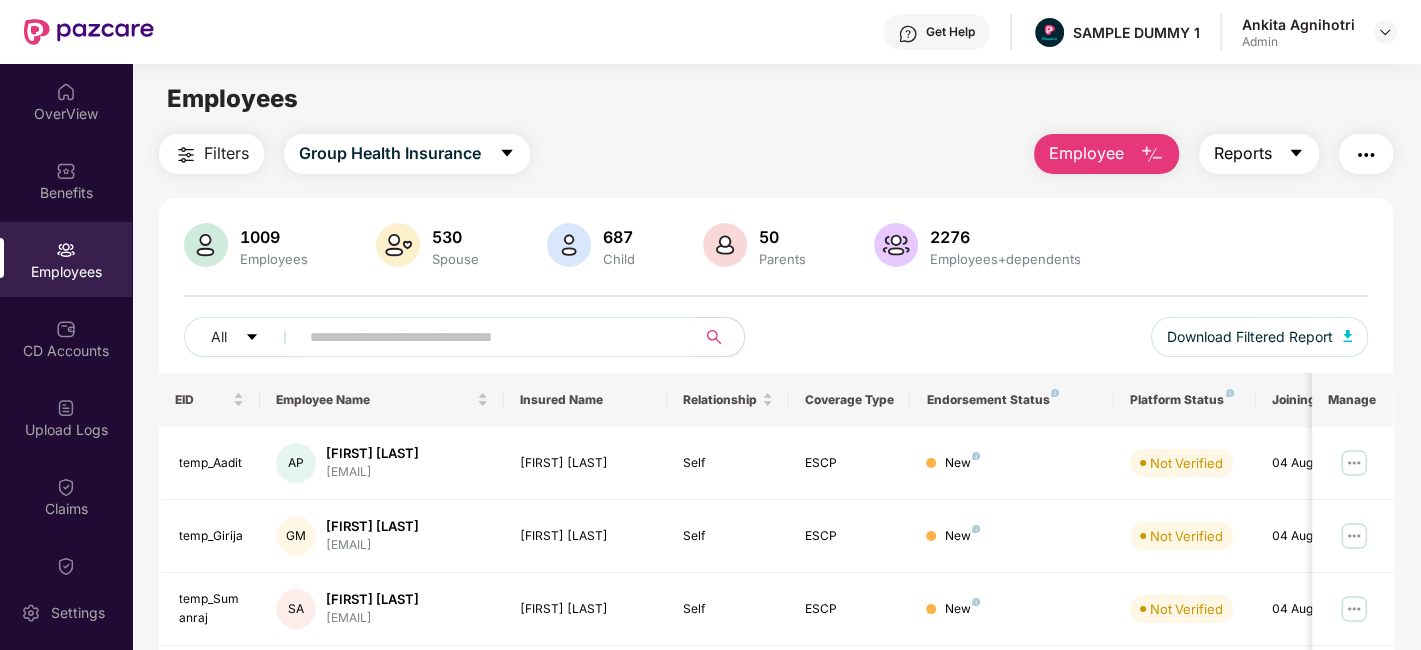 click on "Reports" at bounding box center (1243, 153) 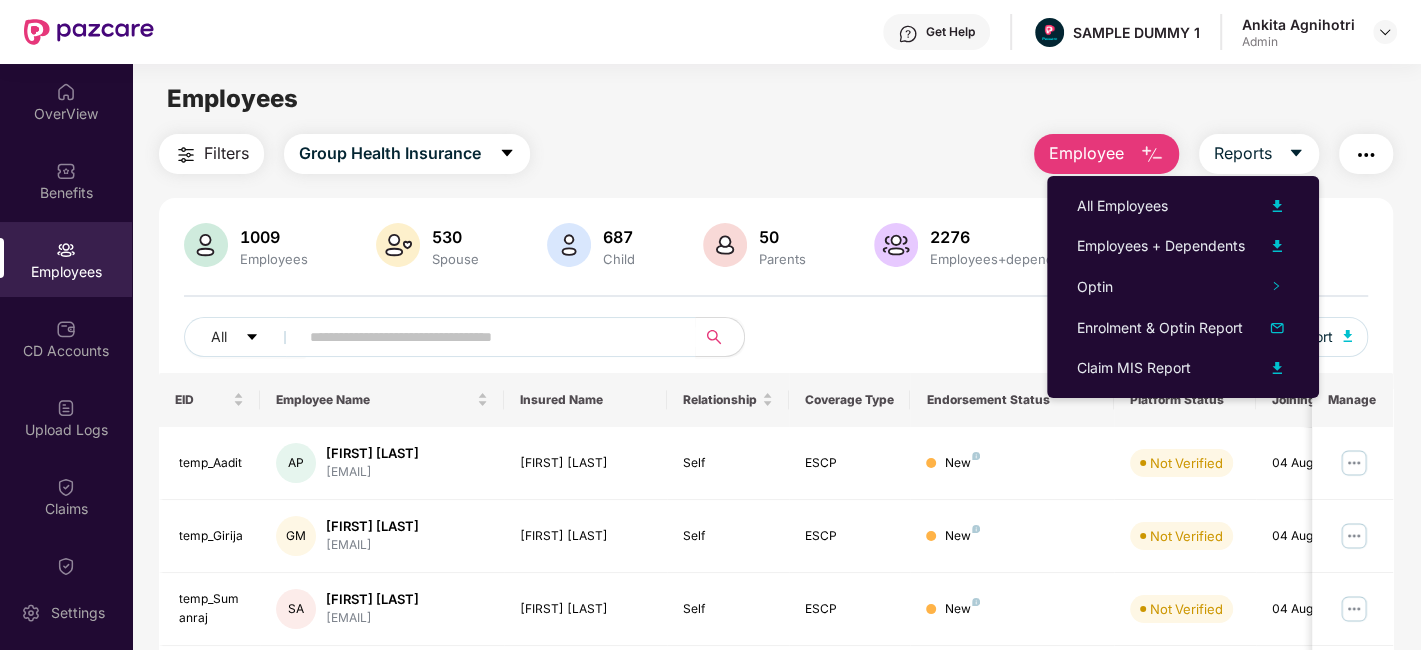 click on "Employees" at bounding box center [776, 99] 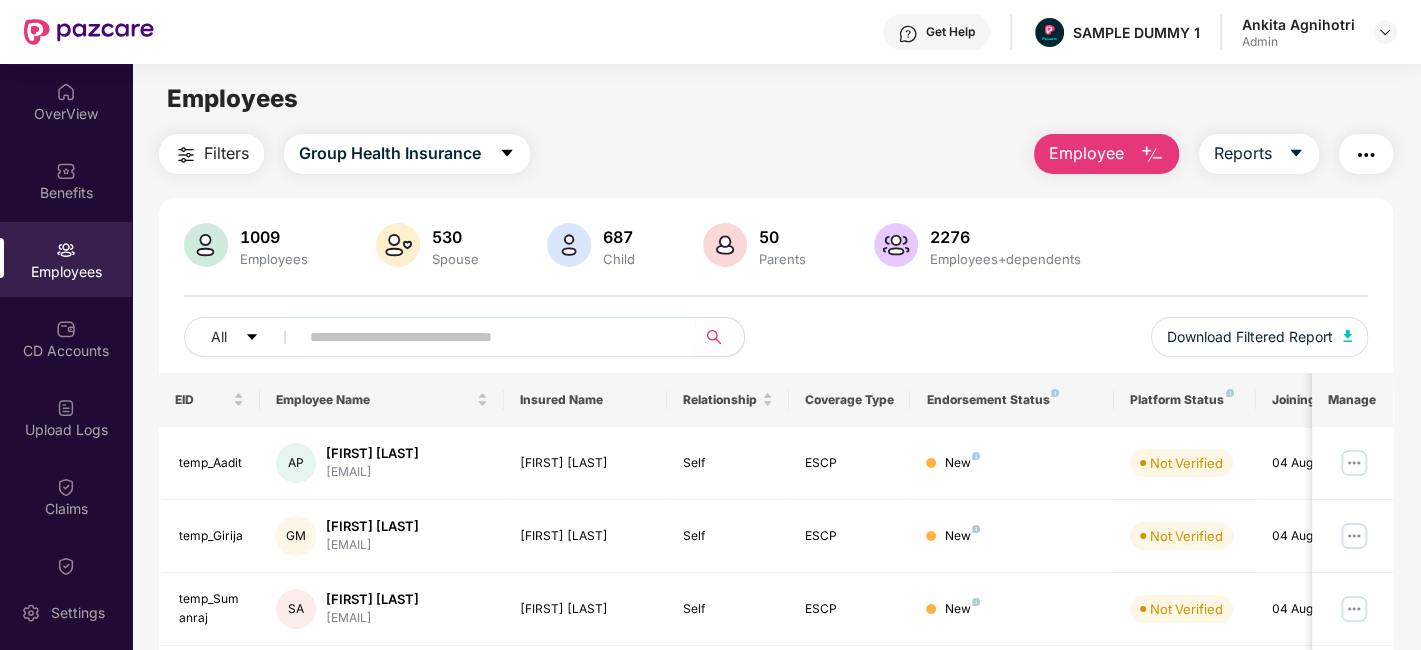 click at bounding box center [1366, 155] 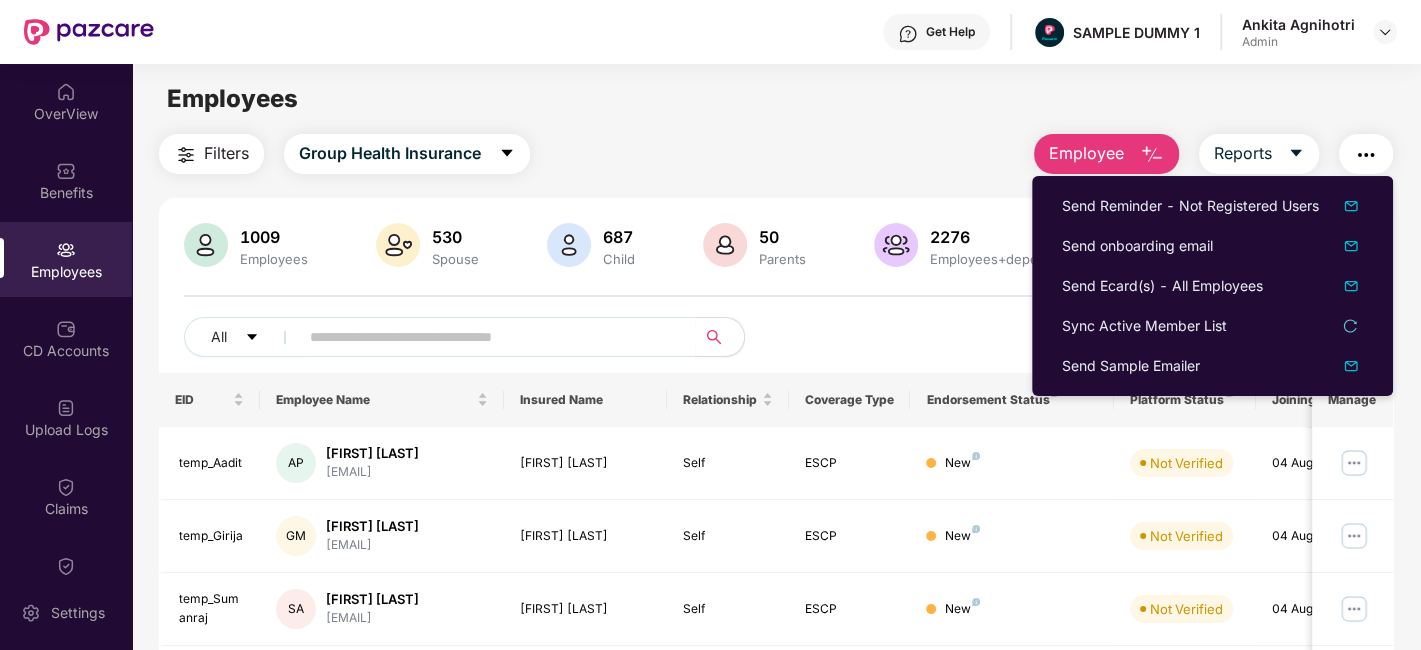 click on "Employees" at bounding box center [776, 99] 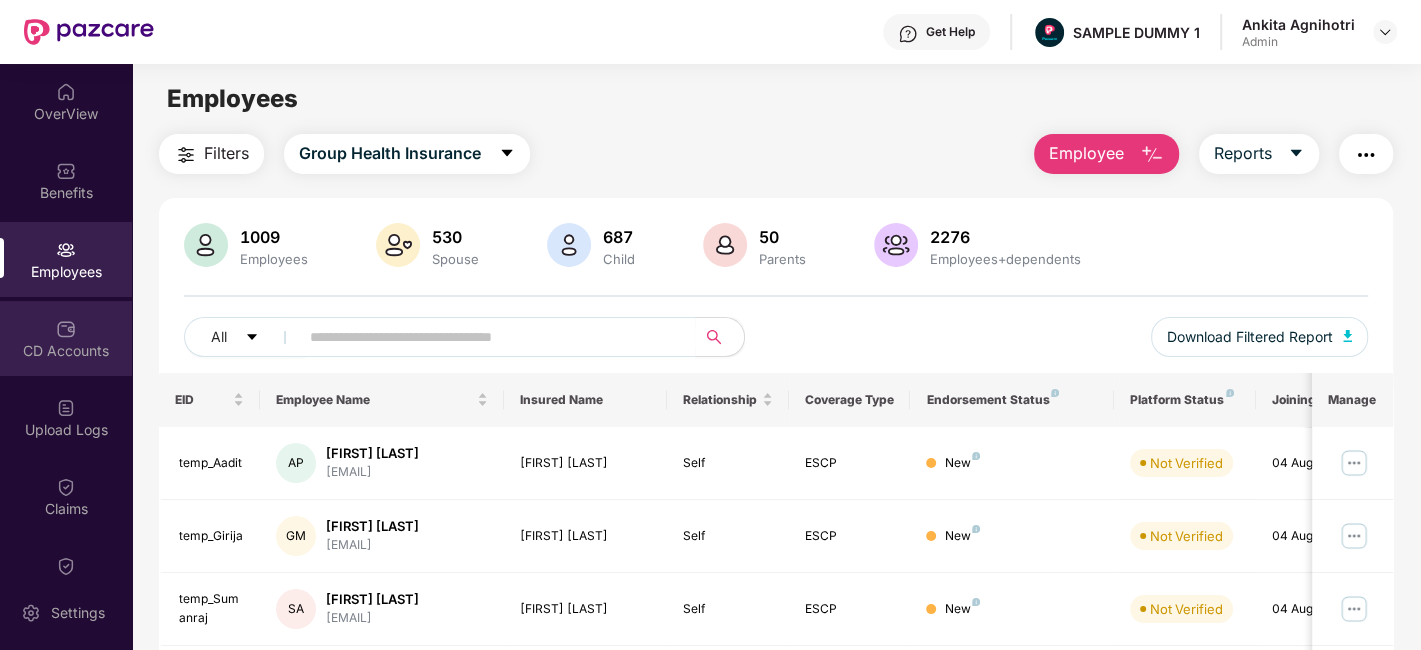click on "CD Accounts" at bounding box center (66, 338) 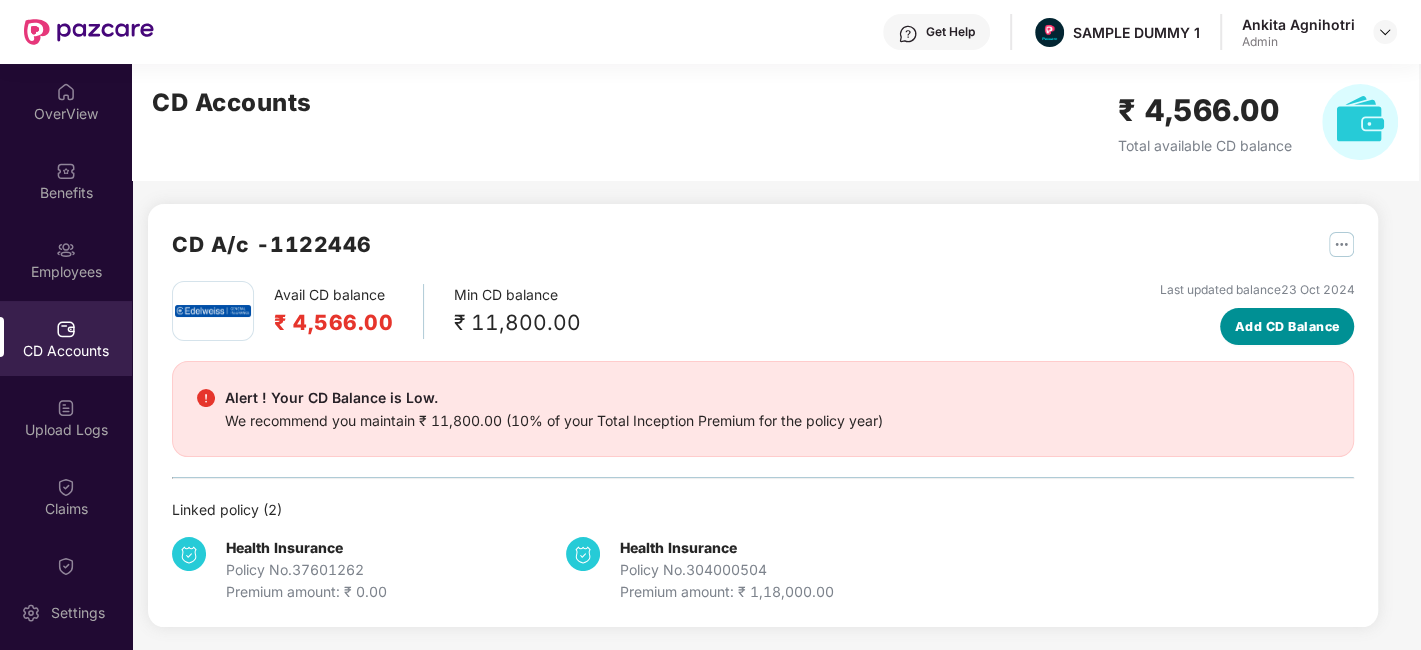click on "Add CD Balance" at bounding box center (1287, 327) 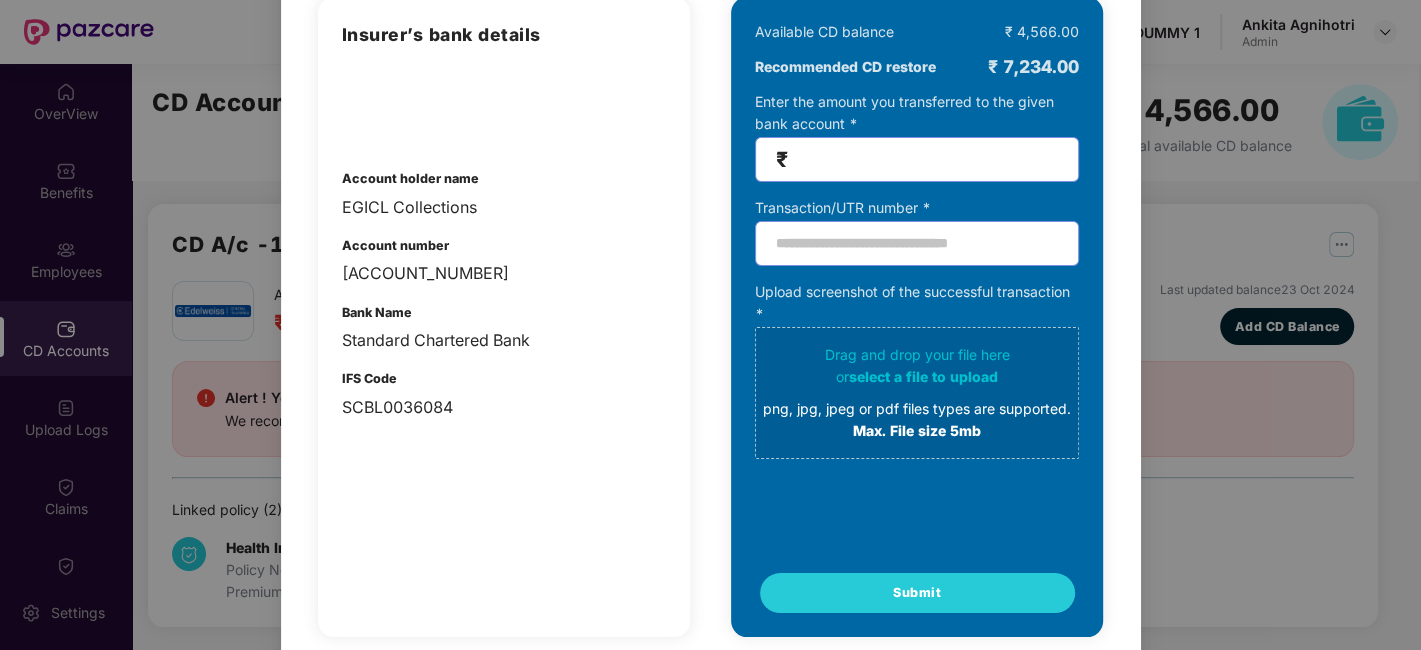 scroll, scrollTop: 191, scrollLeft: 0, axis: vertical 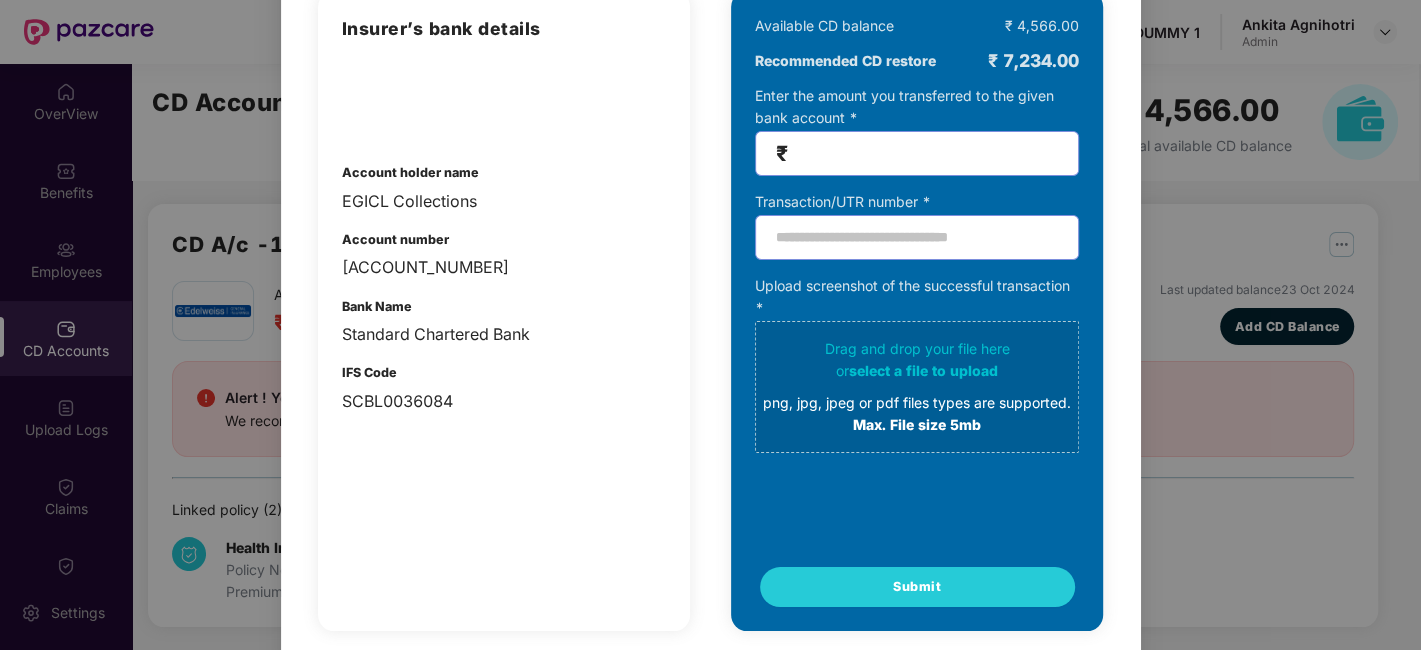 click on "100% SECURE Transfer the amount   you want add to your  CD balance  and share the successful transaction id Insurer’s bank details Account holder name [NAME] Account number [ACCOUNT_NUMBER] Bank Name Standard Chartered Bank IFS Code SCBL0036084 Available CD balance ₹ 4,566.00 Recommended CD restore ₹ 7,234.00 Enter the amount you transferred to the given bank account * ₹  Transaction/UTR number * Upload screenshot of the successful transaction * Drag and drop your file here or  select a file to upload png, jpg, jpeg or pdf files types are supported. Max. File size 5mb Submit  Cancel OK" at bounding box center [710, 325] 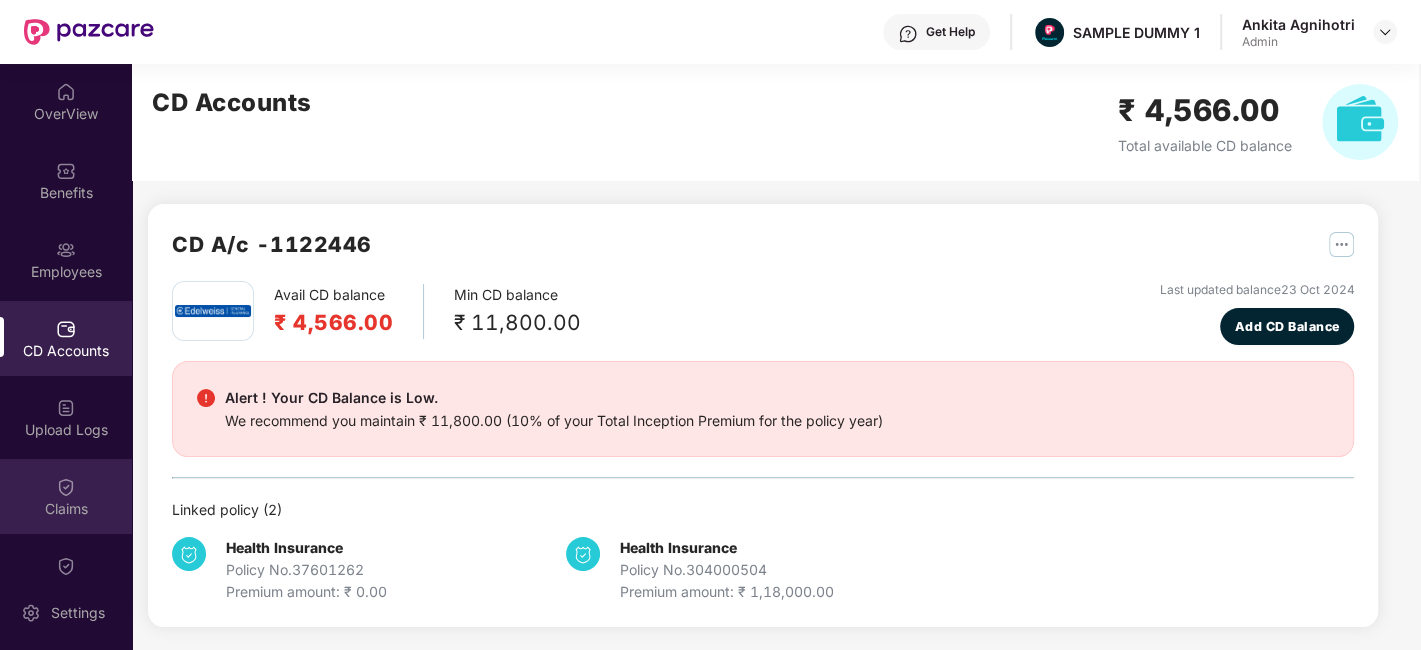 click at bounding box center (66, 487) 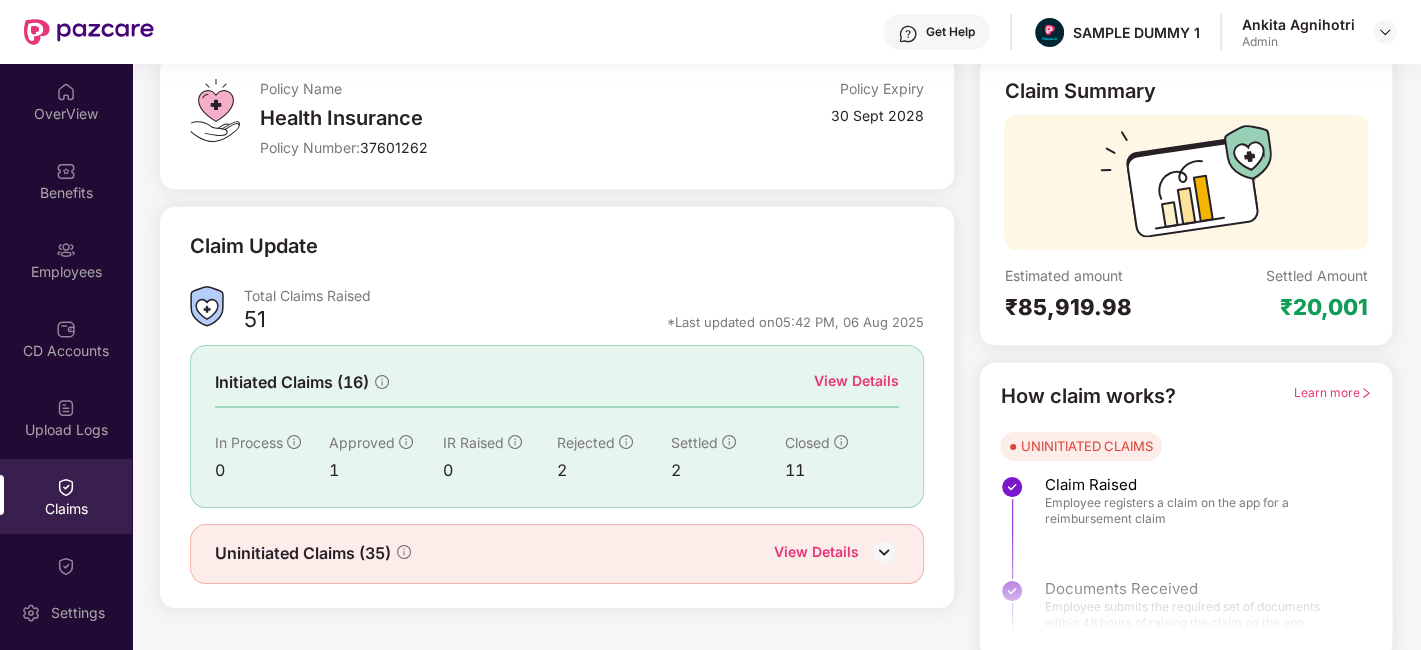 scroll, scrollTop: 125, scrollLeft: 0, axis: vertical 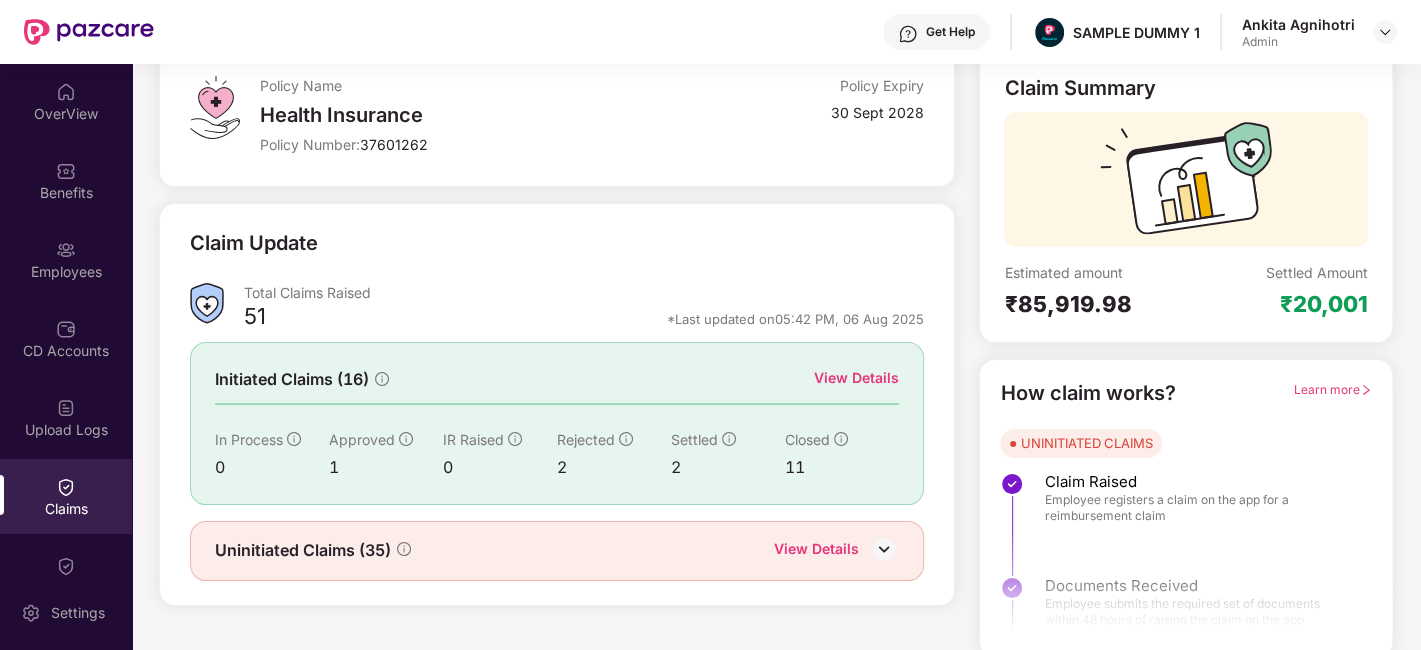click on "View Details" at bounding box center [856, 378] 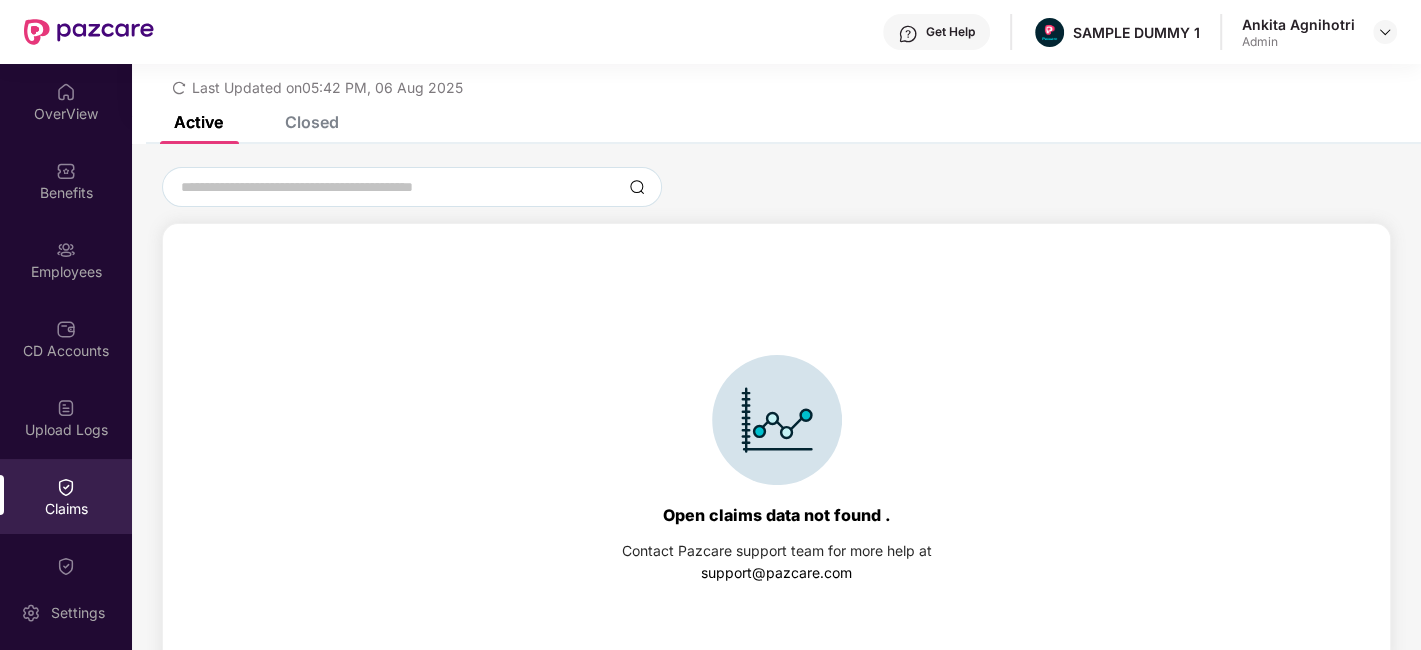 scroll, scrollTop: 85, scrollLeft: 0, axis: vertical 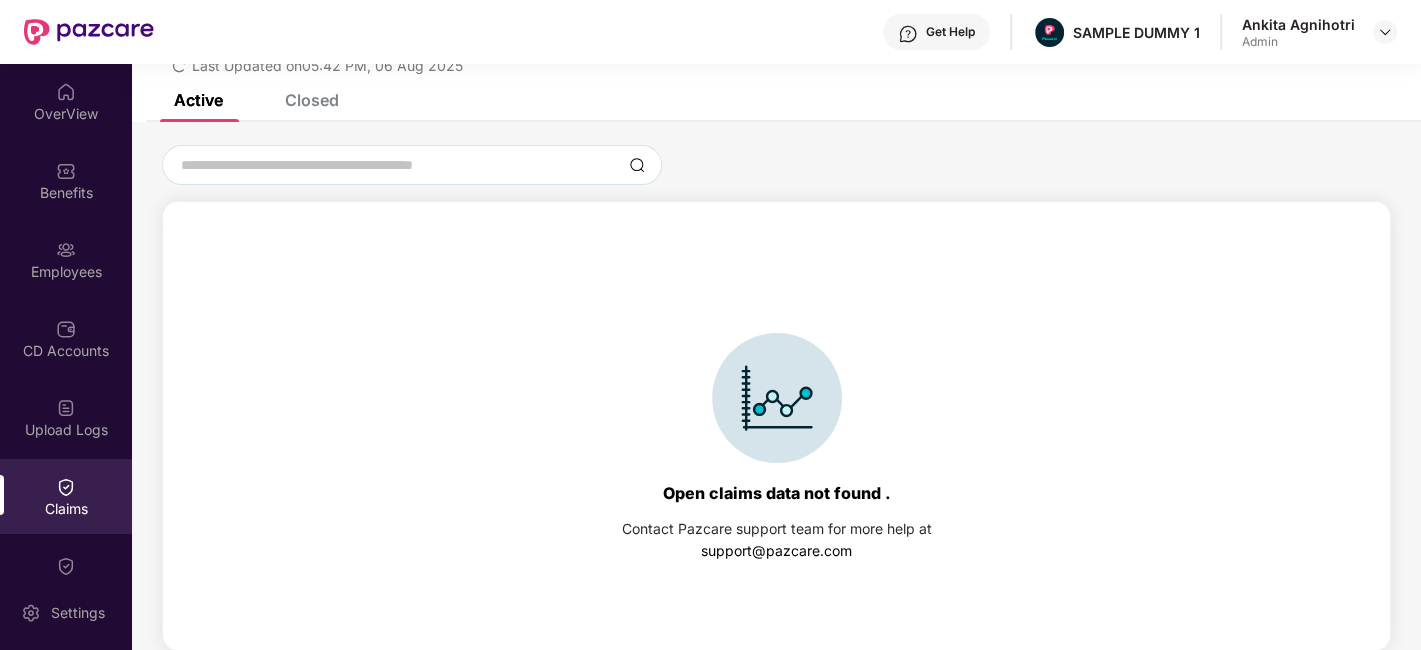 click on "Closed" at bounding box center (312, 100) 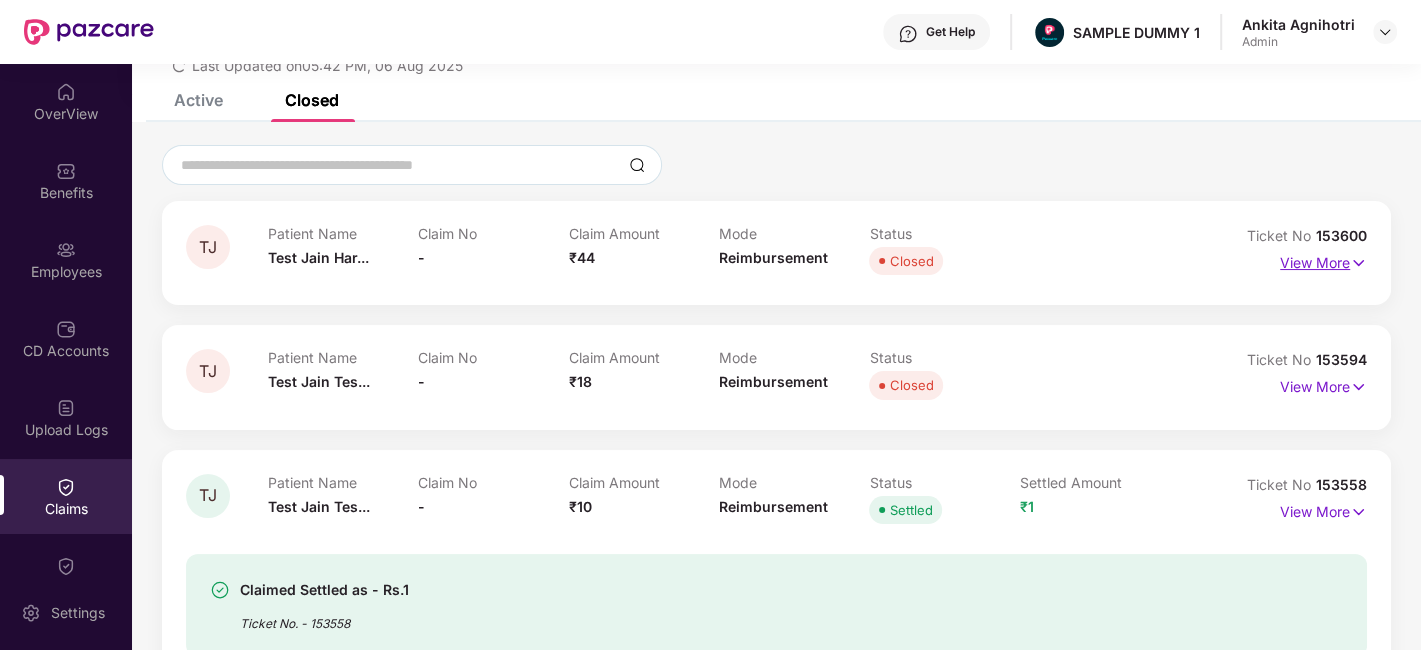 click on "View More" at bounding box center [1323, 260] 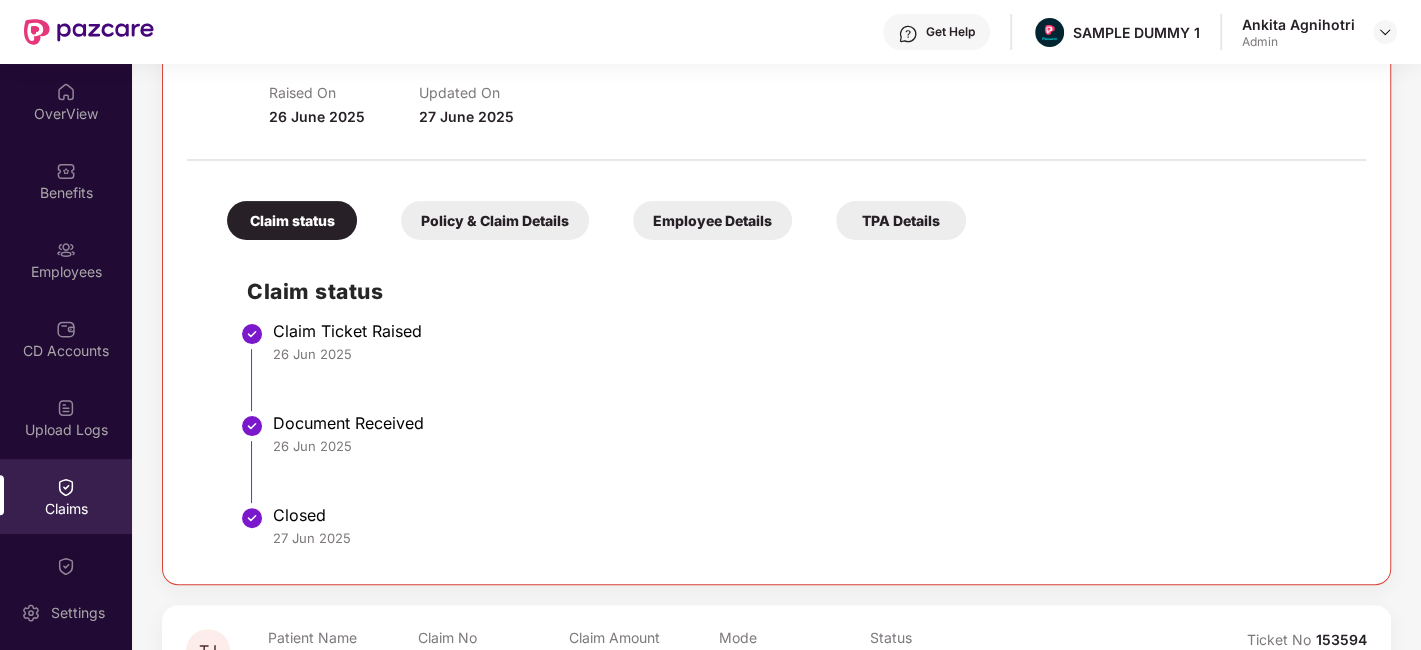 scroll, scrollTop: 283, scrollLeft: 0, axis: vertical 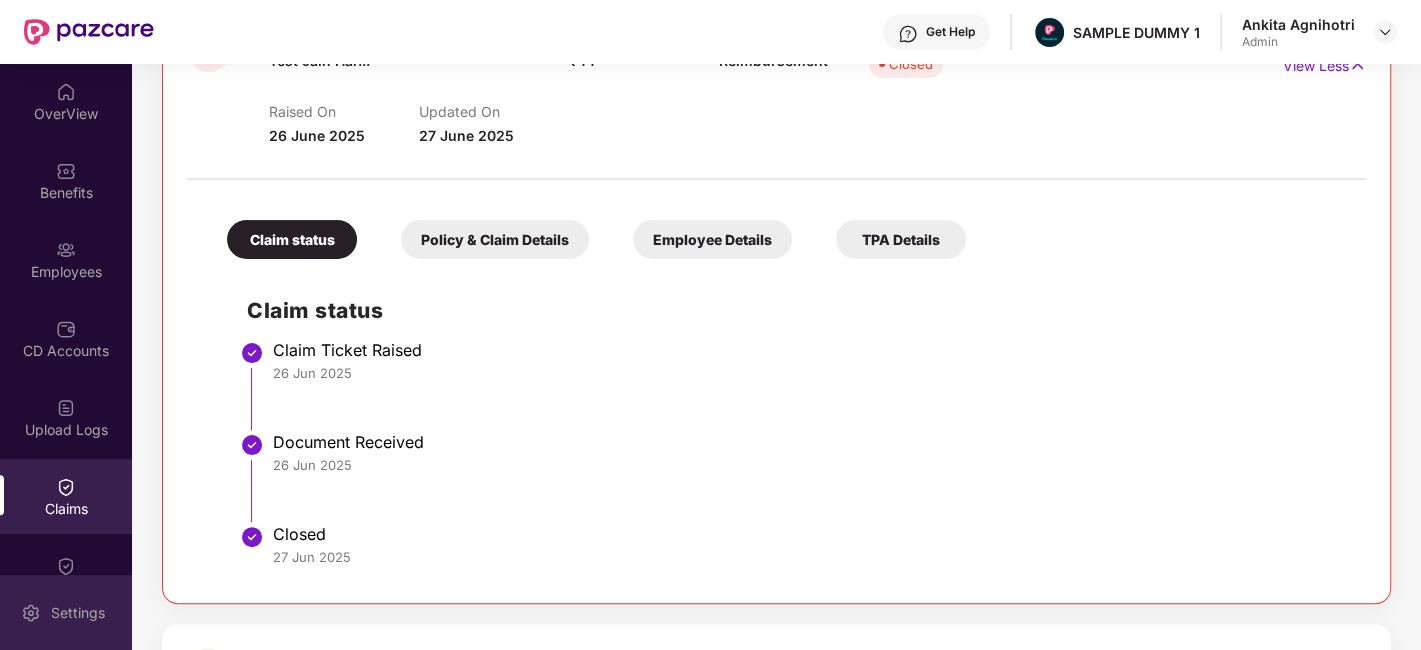click on "Settings" at bounding box center [66, 612] 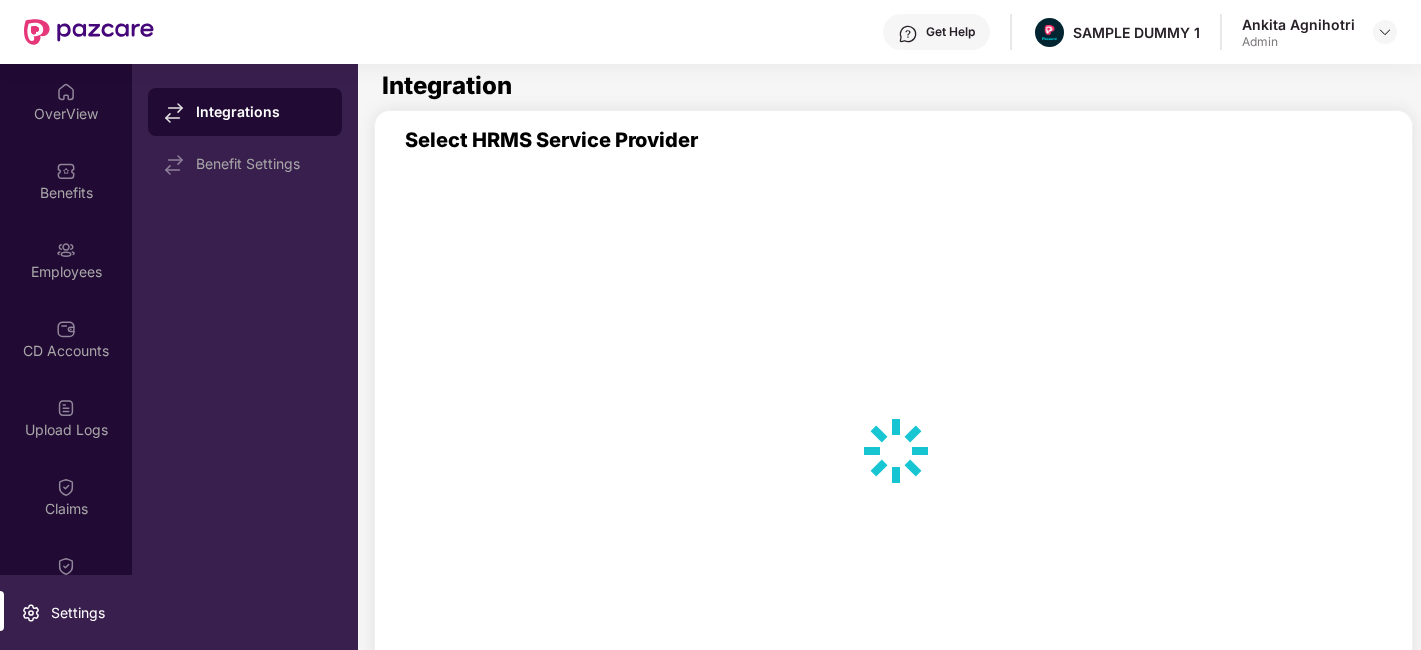 scroll, scrollTop: 0, scrollLeft: 0, axis: both 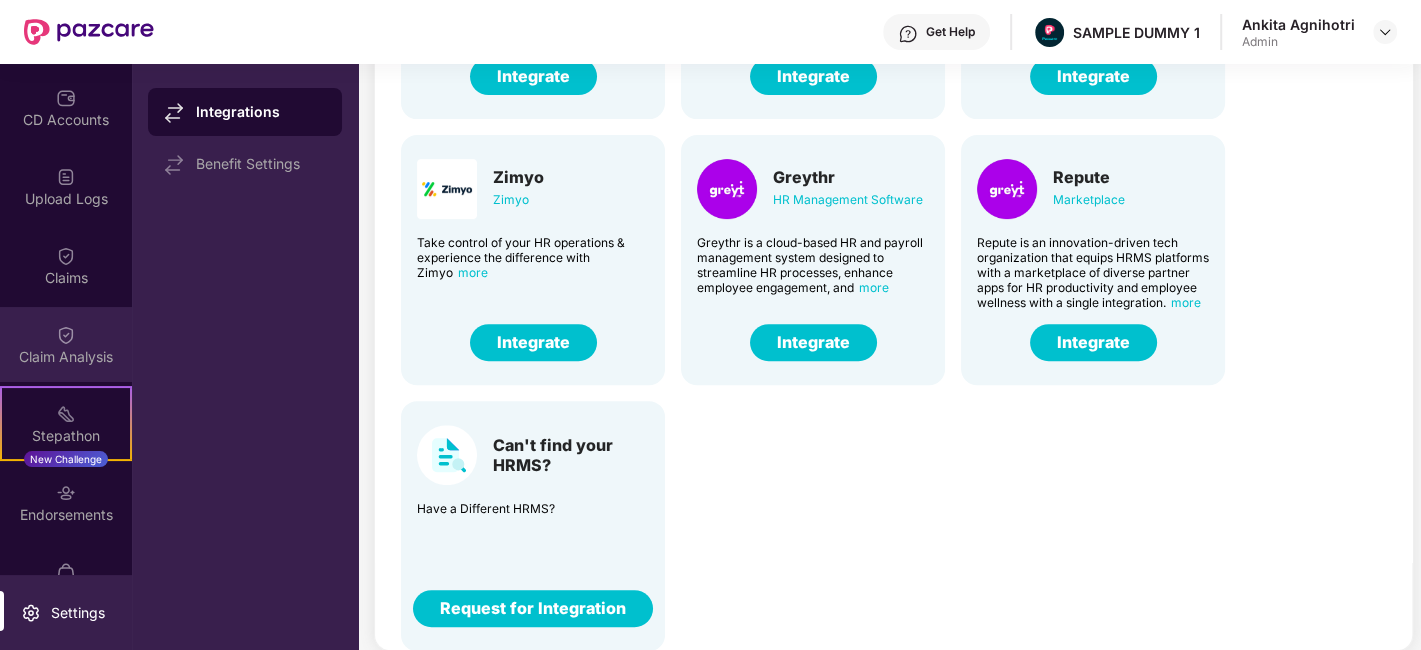 click on "Claim Analysis" at bounding box center [66, 344] 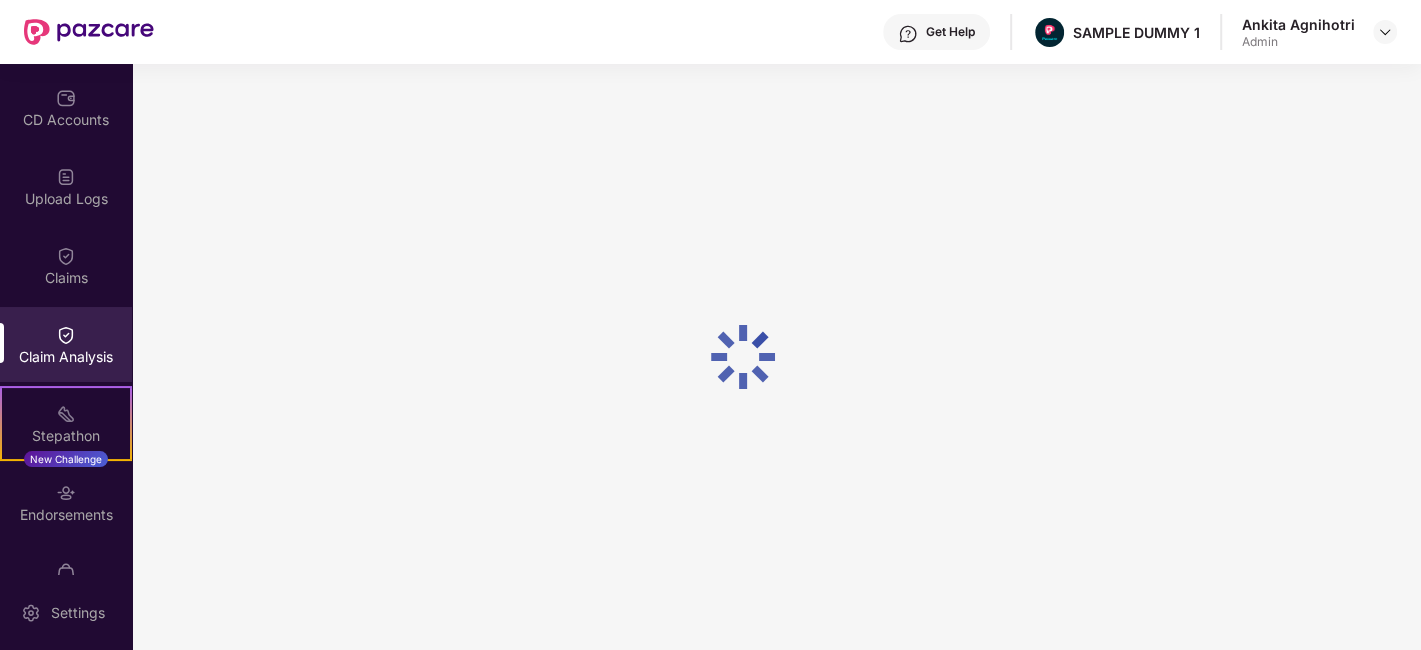 scroll, scrollTop: 0, scrollLeft: 0, axis: both 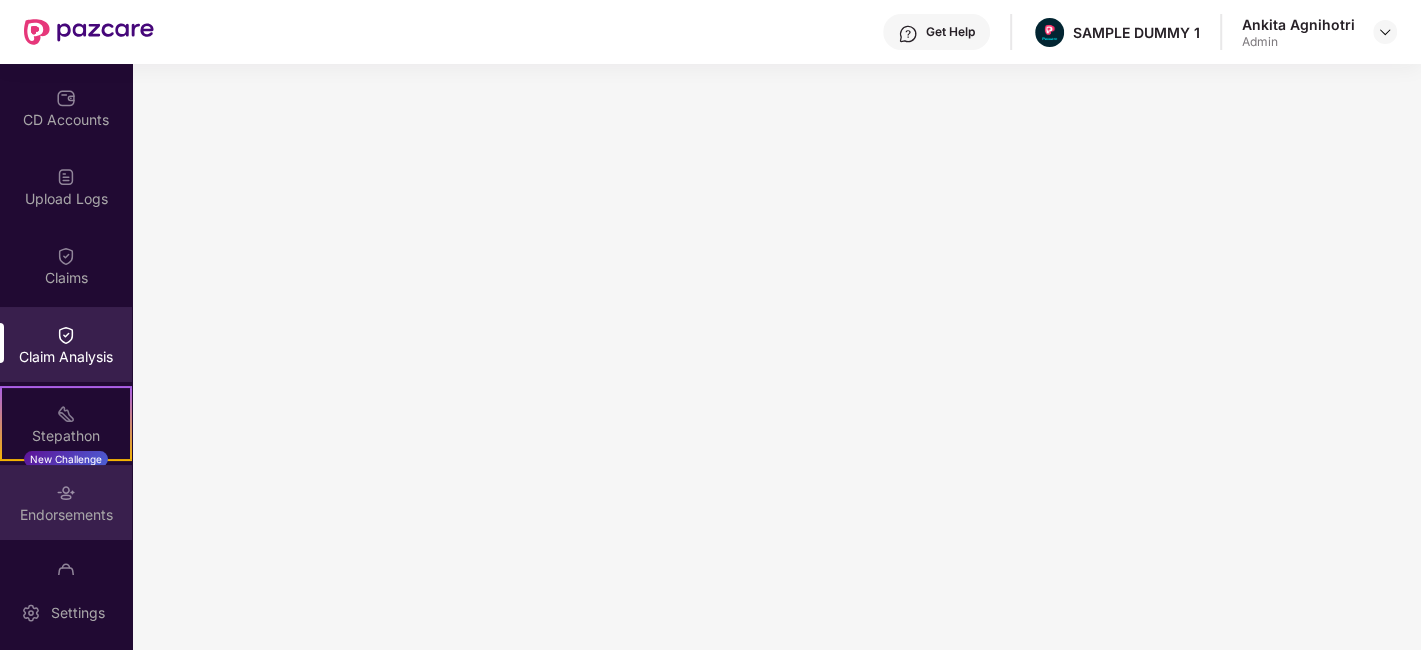 click on "Endorsements" at bounding box center [66, 502] 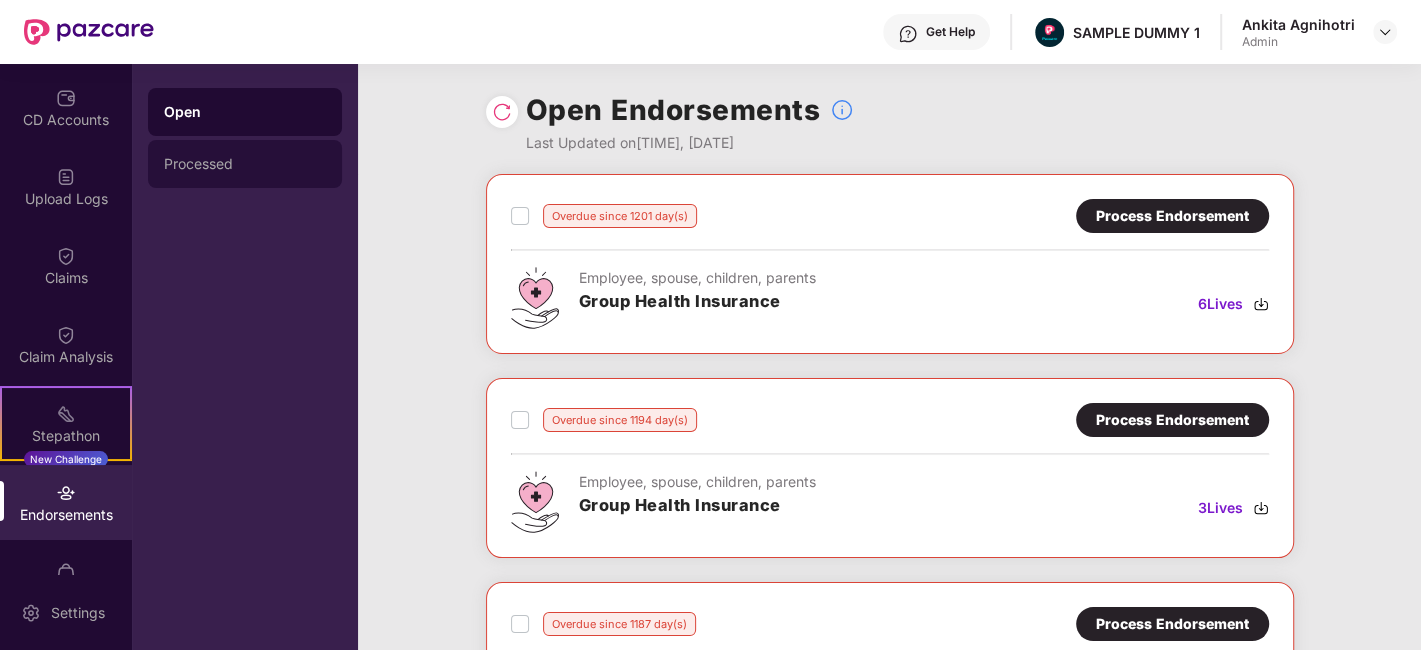 click on "Processed" at bounding box center [245, 164] 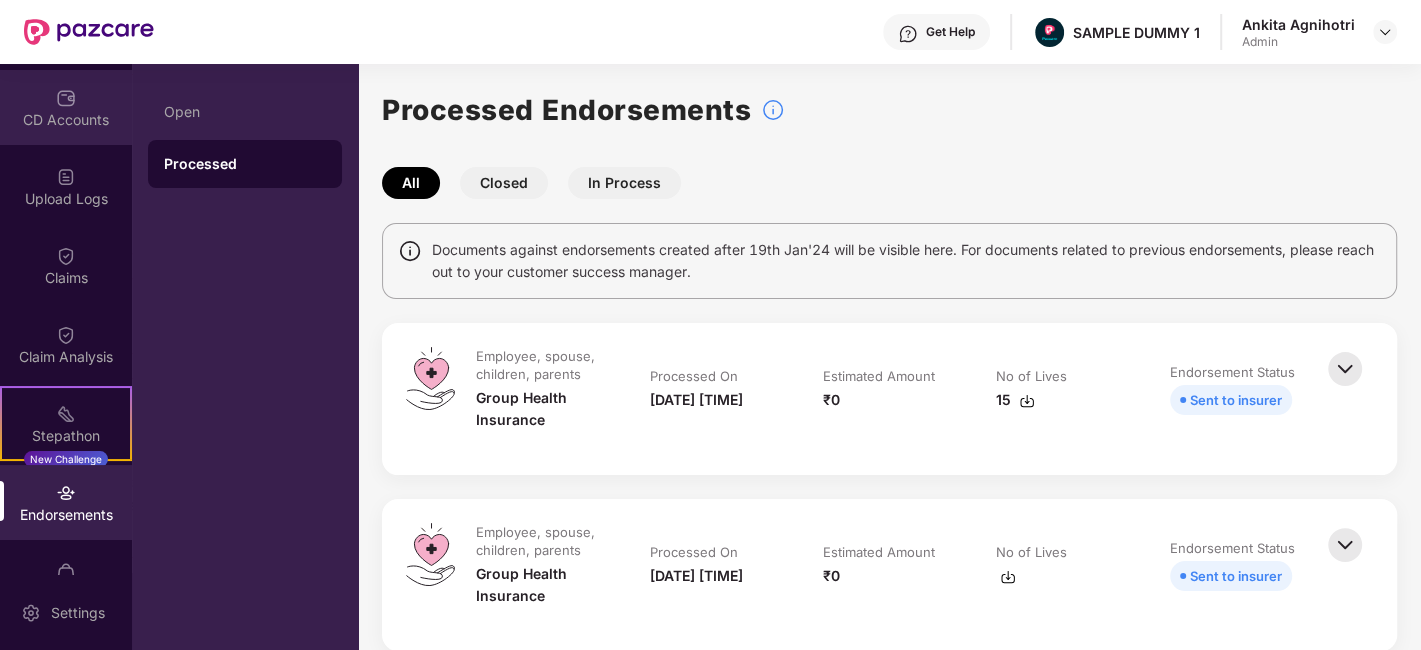 scroll, scrollTop: 0, scrollLeft: 0, axis: both 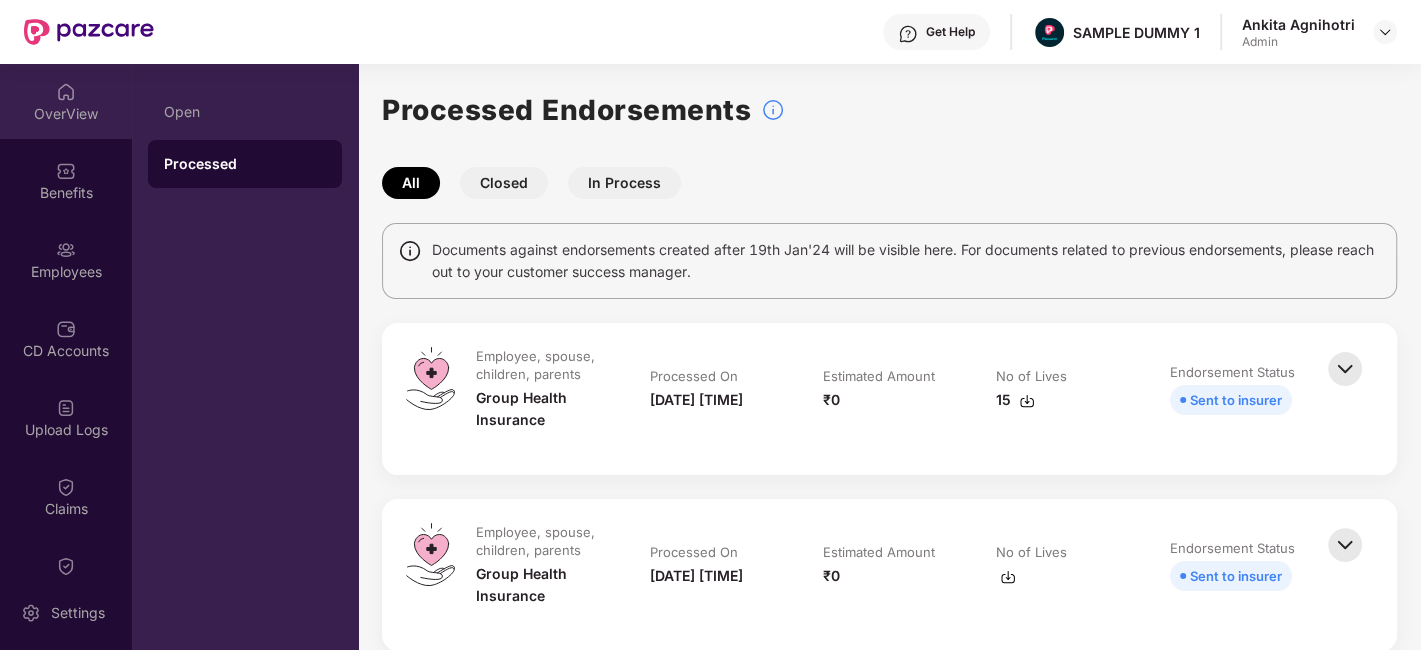 click on "OverView" at bounding box center [66, 101] 